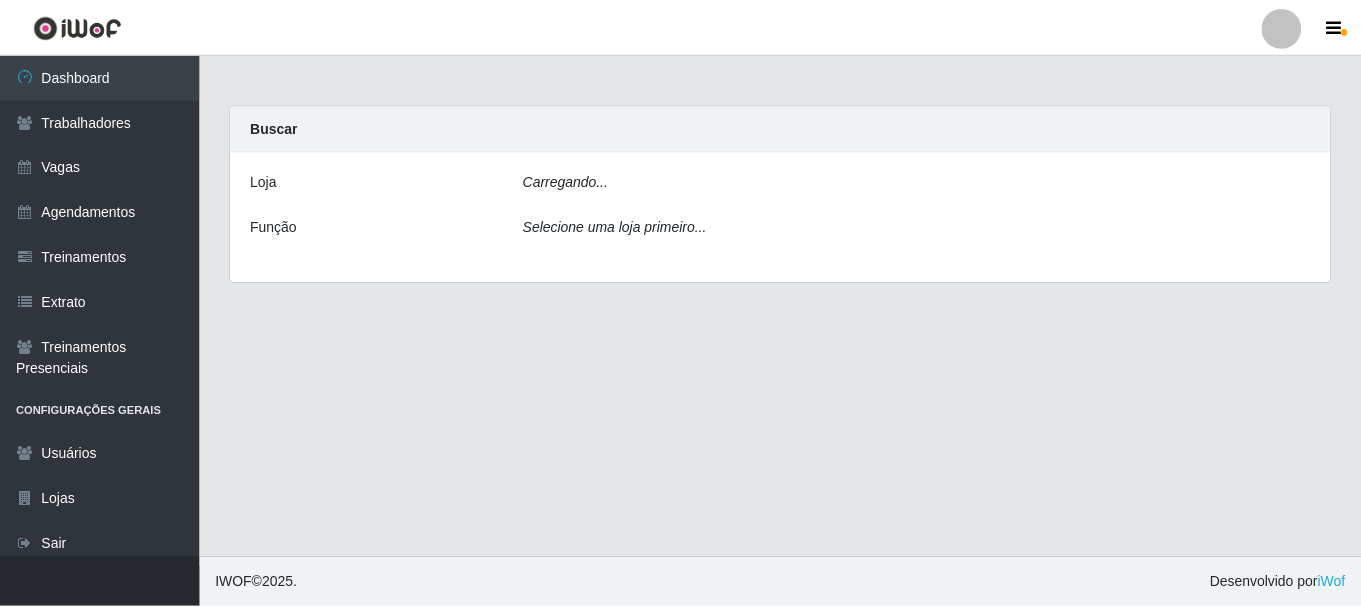 scroll, scrollTop: 0, scrollLeft: 0, axis: both 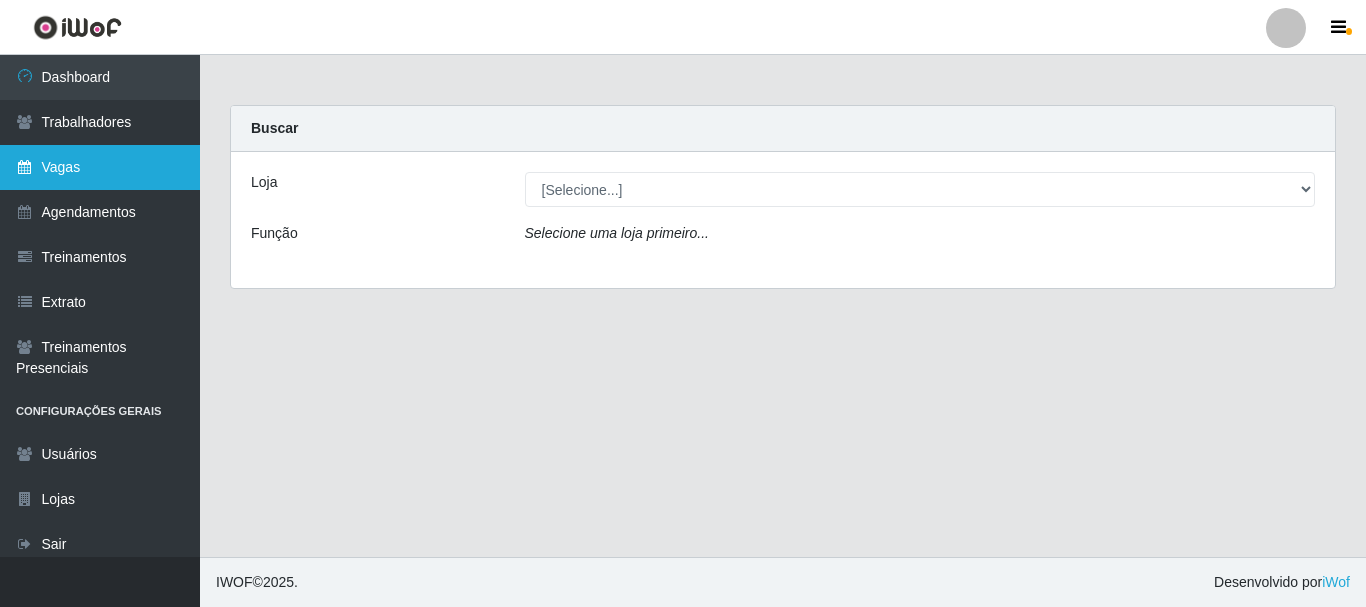 click on "Vagas" at bounding box center (100, 167) 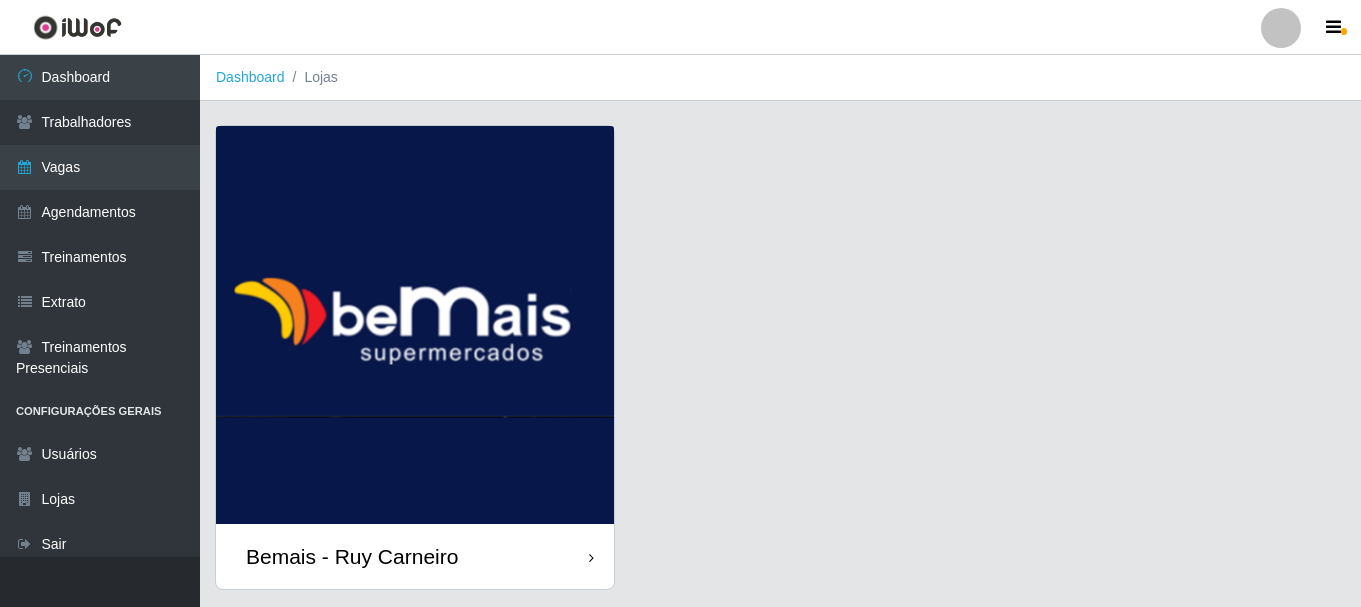 click on "Bemais - Ruy Carneiro" at bounding box center (415, 556) 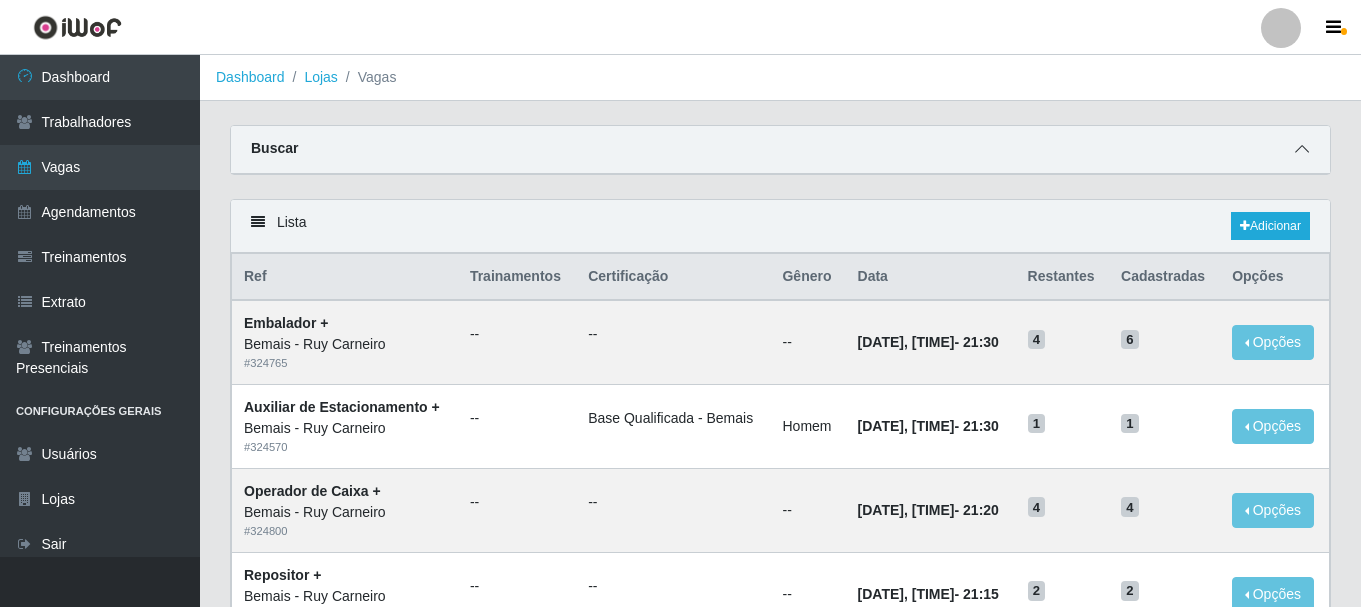 click at bounding box center (1302, 149) 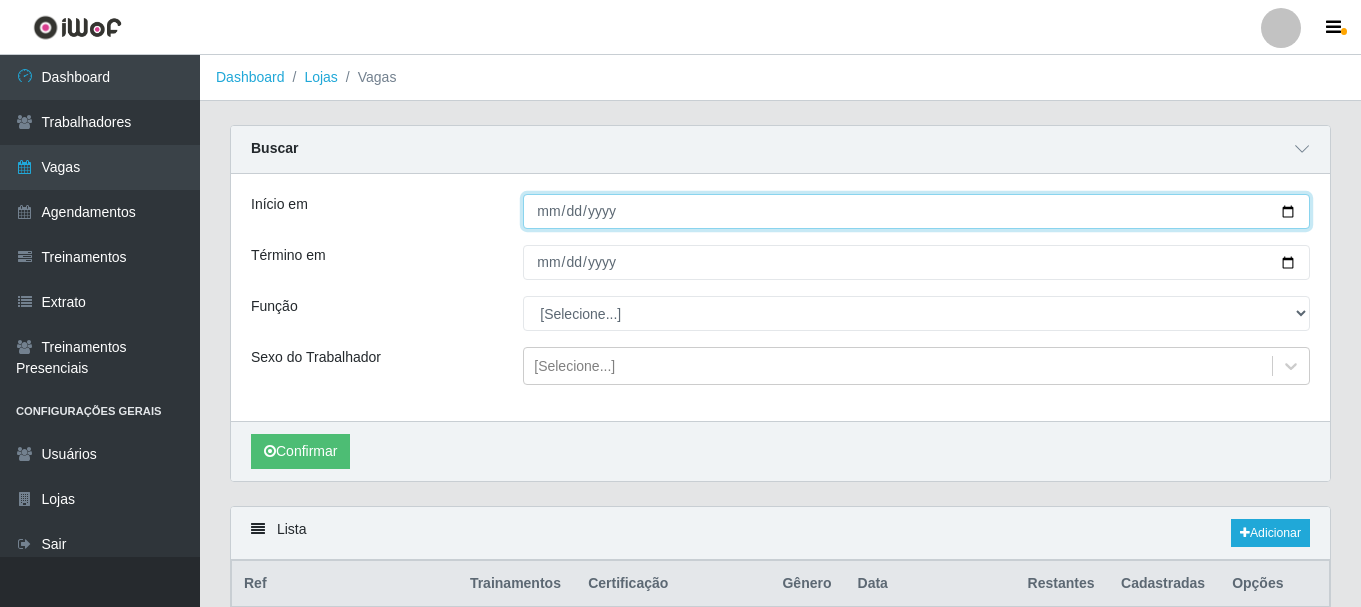 click on "Início em" at bounding box center [916, 211] 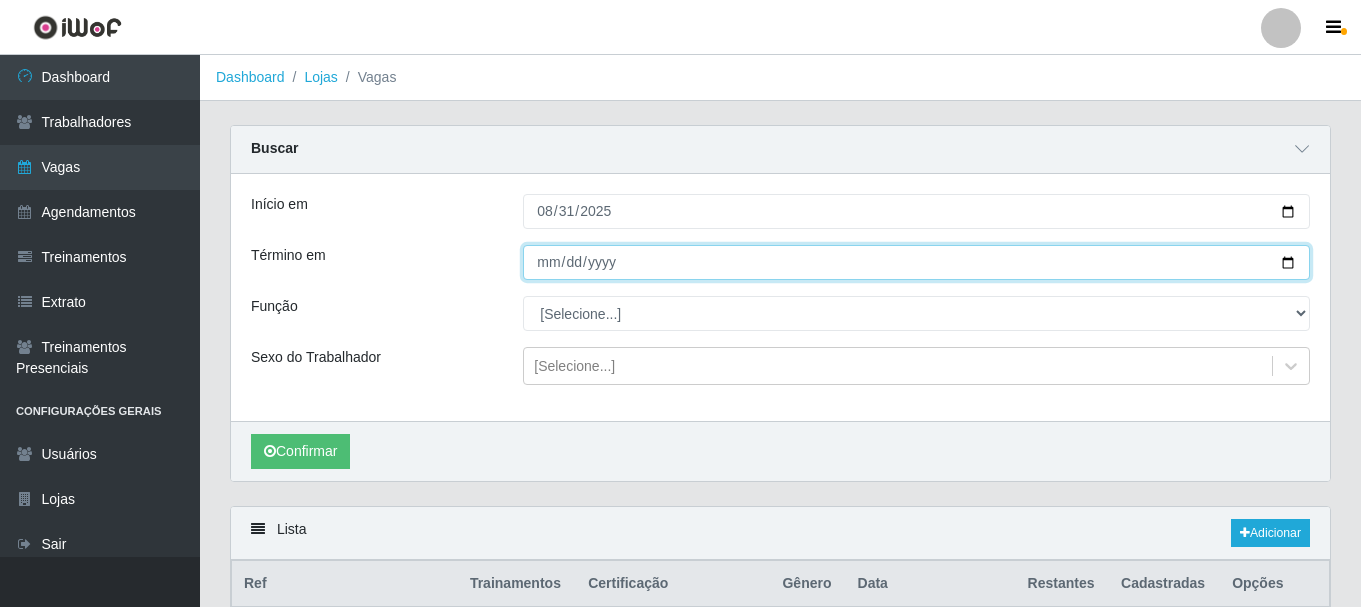click on "Término em" at bounding box center (916, 262) 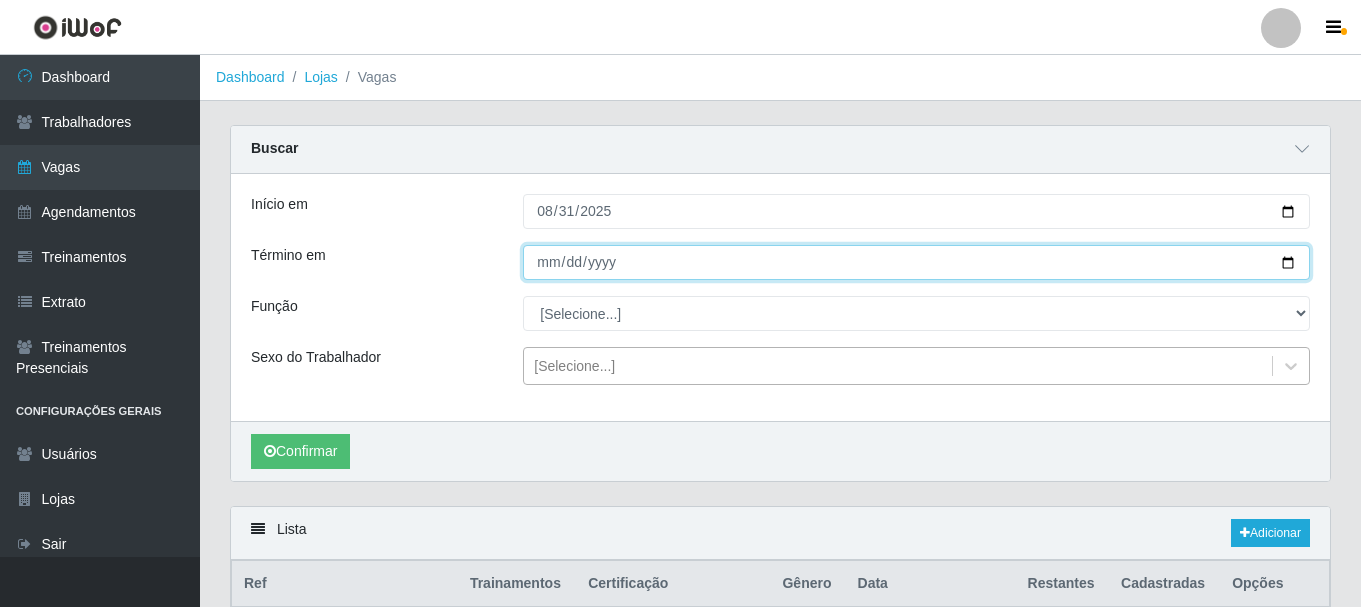 type on "[DATE]" 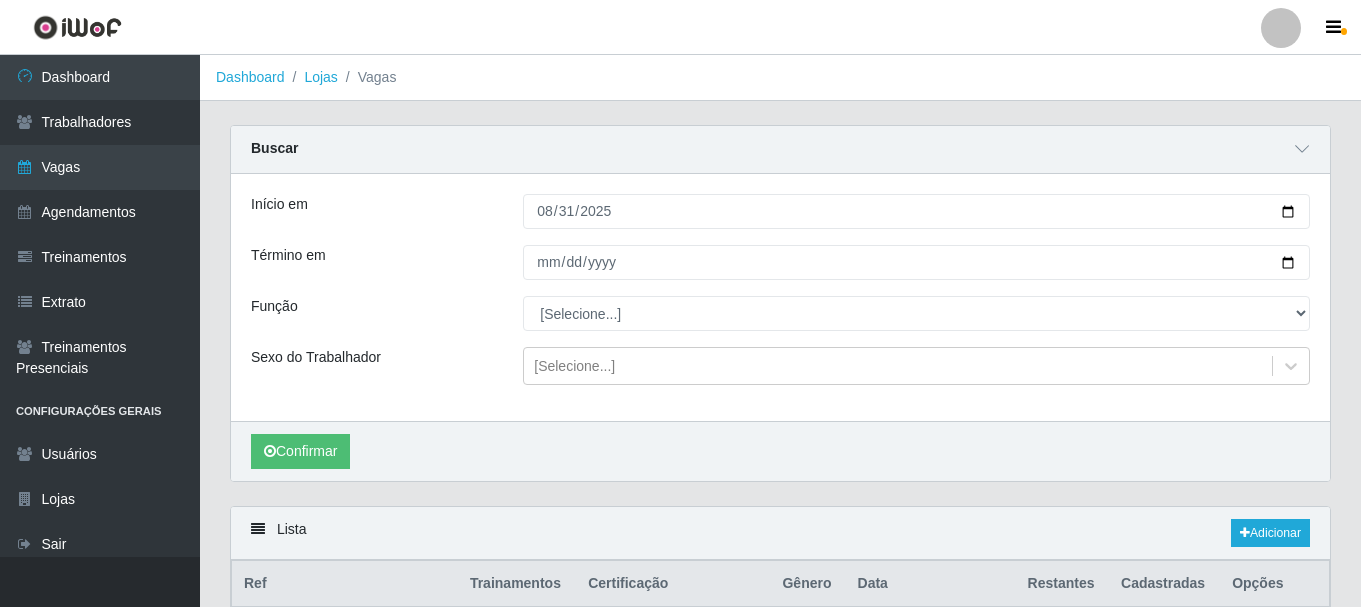 click on "[Selecione...] ASG ASG + ASG ++ Auxiliar de Depósito  Auxiliar de Depósito + Auxiliar de Depósito ++ Auxiliar de Estacionamento Auxiliar de Estacionamento + Auxiliar de Estacionamento ++ Auxiliar de Sushiman Auxiliar de Sushiman+ Auxiliar de Sushiman++ Balconista de Açougue  Balconista de Açougue + Balconista de Açougue ++ Balconista de Frios Balconista de Frios + Balconista de Frios ++ Balconista de Padaria  Balconista de Padaria + Balconista de Padaria ++ Embalador Embalador + Embalador ++ Operador de Caixa Operador de Caixa + Operador de Caixa ++ Repositor  Repositor + Repositor ++ Repositor de Hortifruti Repositor de Hortifruti + Repositor de Hortifruti ++" at bounding box center (916, 313) 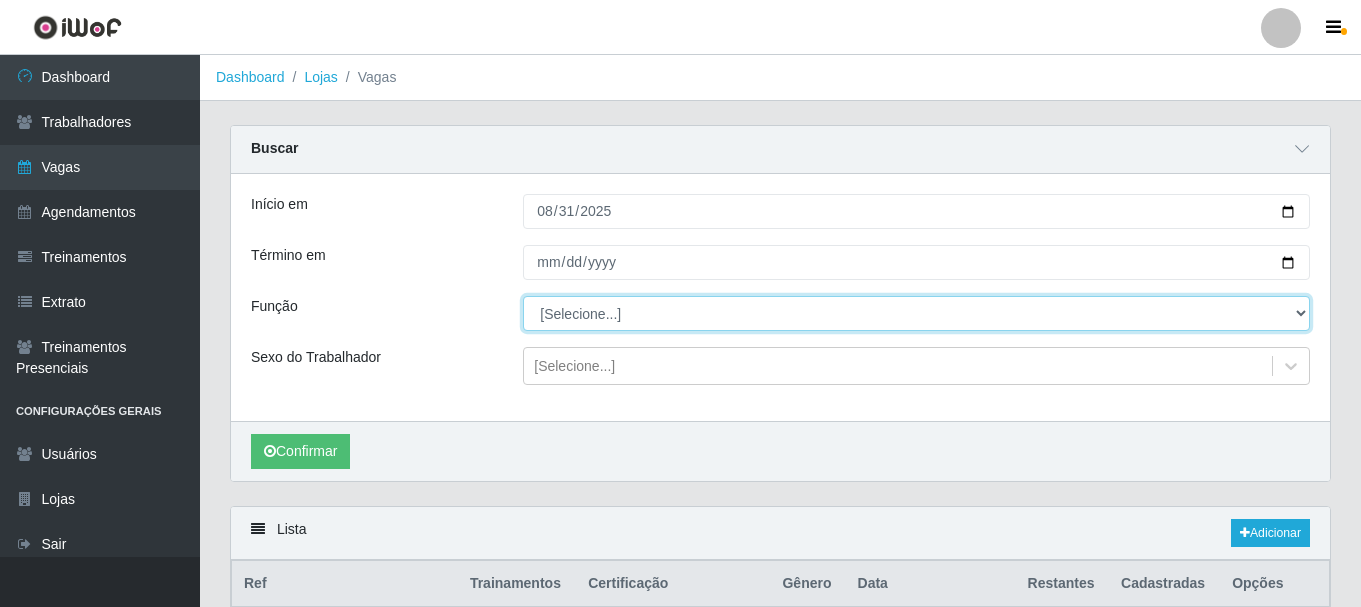click on "[Selecione...] ASG ASG + ASG ++ Auxiliar de Depósito  Auxiliar de Depósito + Auxiliar de Depósito ++ Auxiliar de Estacionamento Auxiliar de Estacionamento + Auxiliar de Estacionamento ++ Auxiliar de Sushiman Auxiliar de Sushiman+ Auxiliar de Sushiman++ Balconista de Açougue  Balconista de Açougue + Balconista de Açougue ++ Balconista de Frios Balconista de Frios + Balconista de Frios ++ Balconista de Padaria  Balconista de Padaria + Balconista de Padaria ++ Embalador Embalador + Embalador ++ Operador de Caixa Operador de Caixa + Operador de Caixa ++ Repositor  Repositor + Repositor ++ Repositor de Hortifruti Repositor de Hortifruti + Repositor de Hortifruti ++" at bounding box center (916, 313) 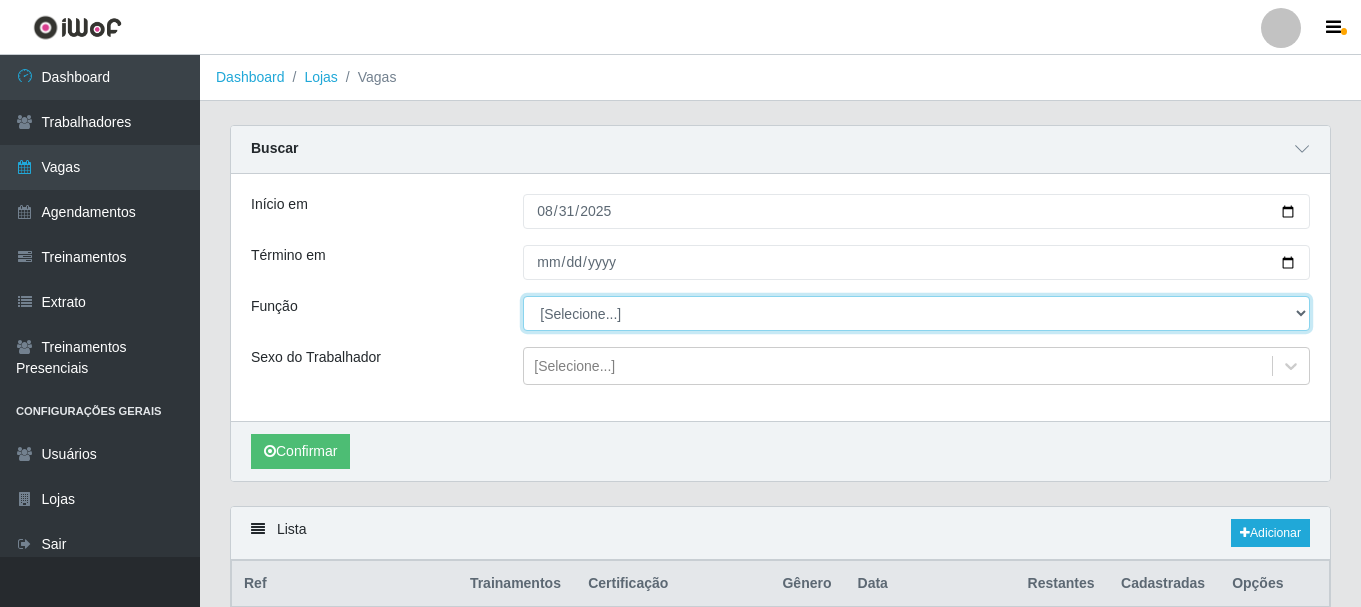 select on "124" 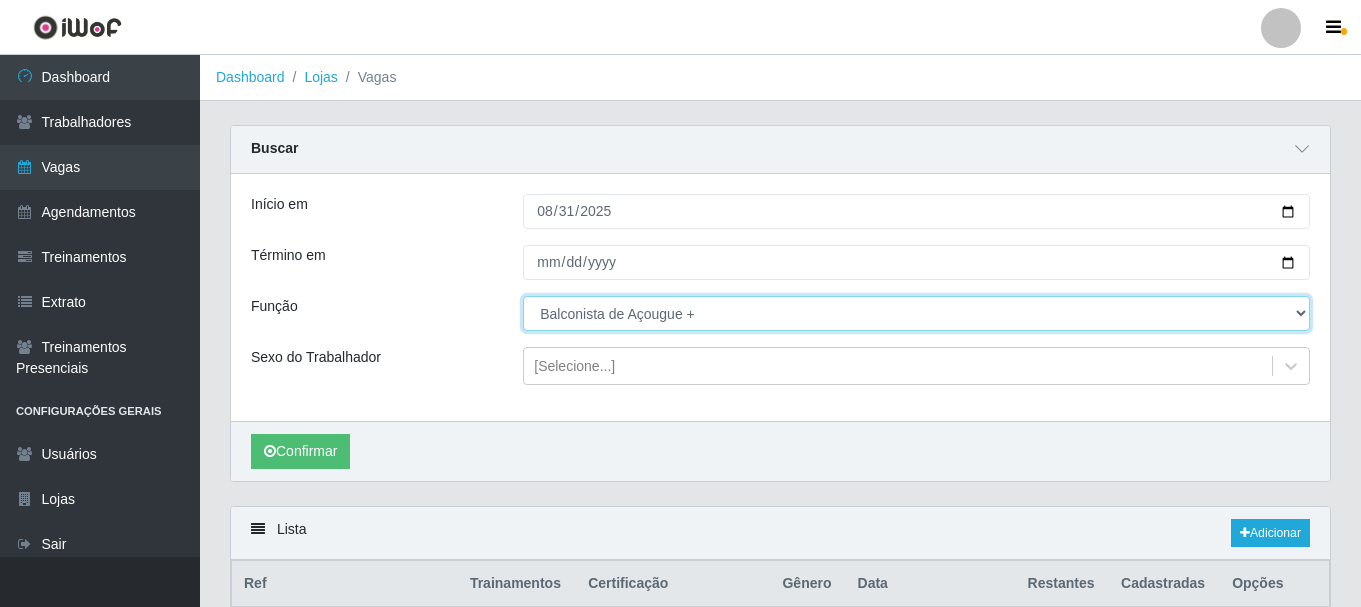 click on "[Selecione...] ASG ASG + ASG ++ Auxiliar de Depósito  Auxiliar de Depósito + Auxiliar de Depósito ++ Auxiliar de Estacionamento Auxiliar de Estacionamento + Auxiliar de Estacionamento ++ Auxiliar de Sushiman Auxiliar de Sushiman+ Auxiliar de Sushiman++ Balconista de Açougue  Balconista de Açougue + Balconista de Açougue ++ Balconista de Frios Balconista de Frios + Balconista de Frios ++ Balconista de Padaria  Balconista de Padaria + Balconista de Padaria ++ Embalador Embalador + Embalador ++ Operador de Caixa Operador de Caixa + Operador de Caixa ++ Repositor  Repositor + Repositor ++ Repositor de Hortifruti Repositor de Hortifruti + Repositor de Hortifruti ++" at bounding box center [916, 313] 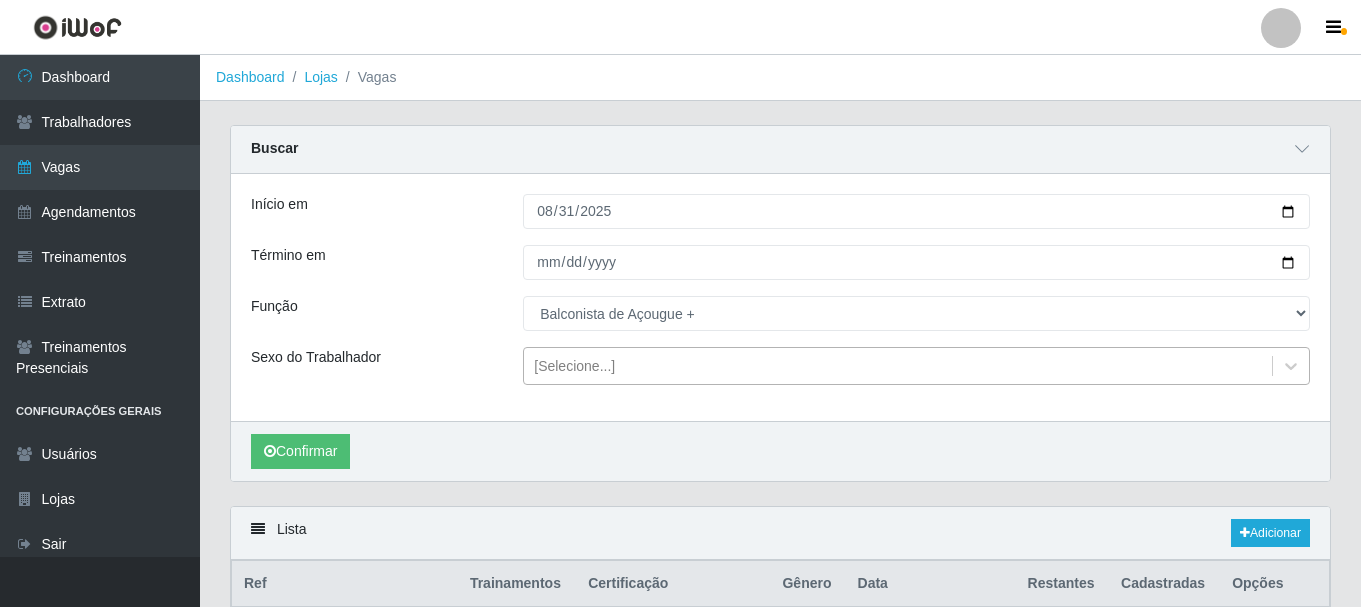 click on "[Selecione...]" at bounding box center (574, 366) 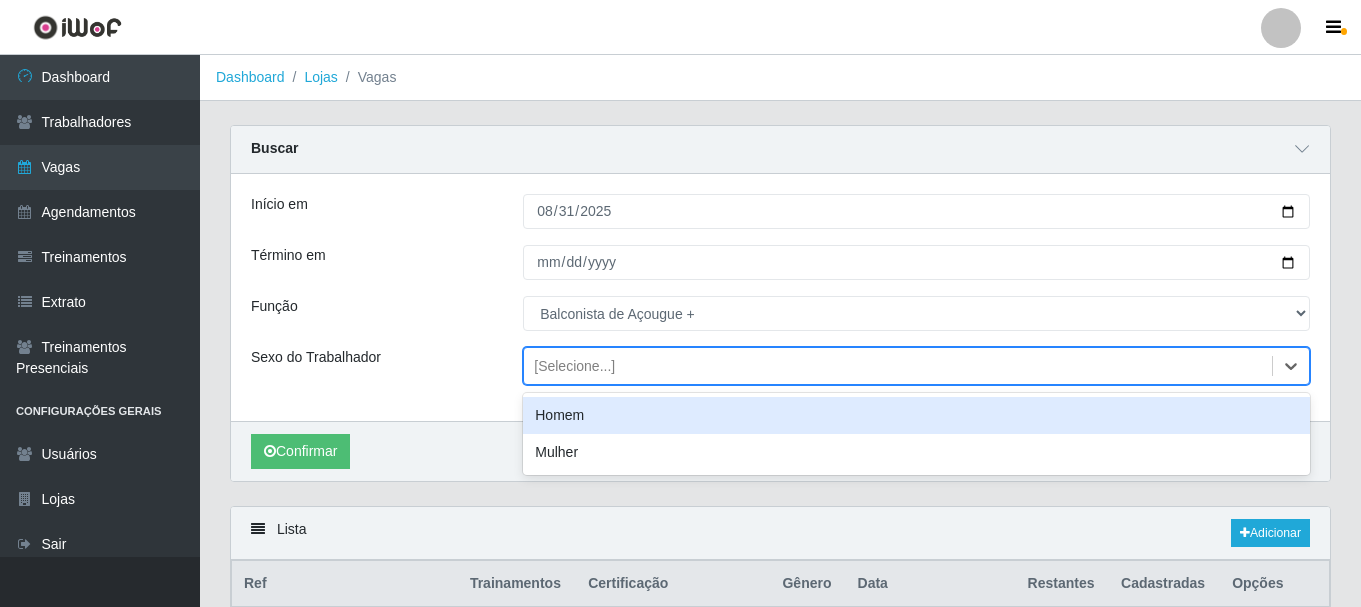 click on "[Selecione...]" at bounding box center [574, 366] 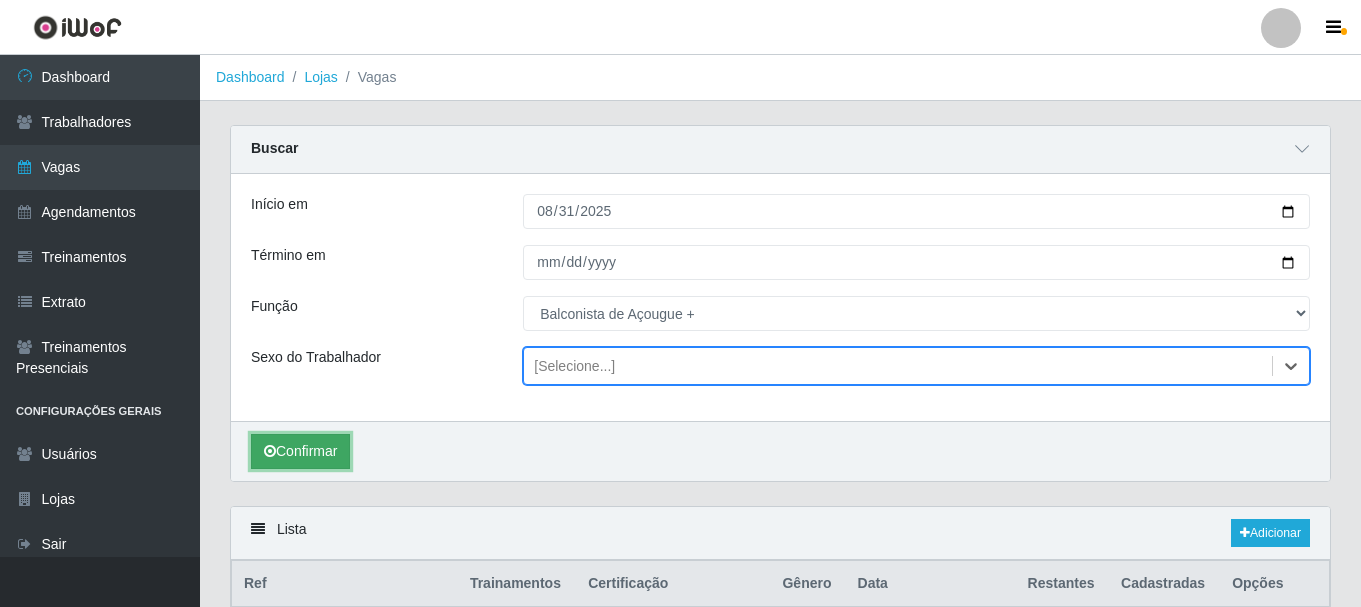 click on "Confirmar" at bounding box center [300, 451] 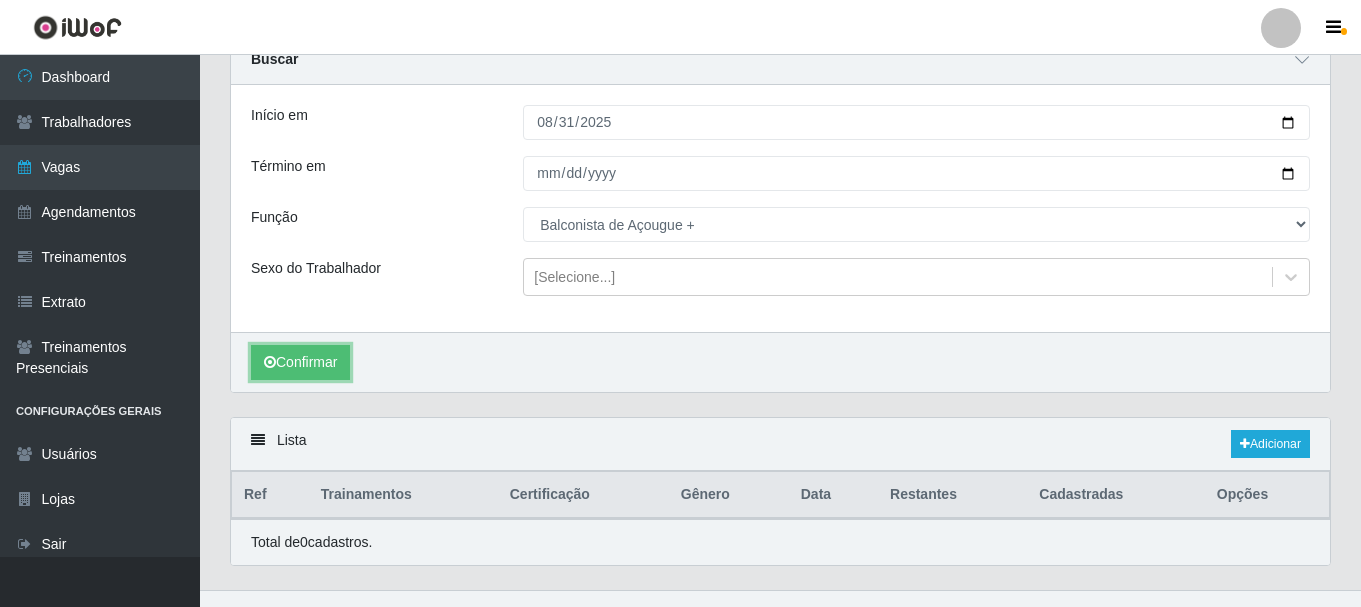 scroll, scrollTop: 123, scrollLeft: 0, axis: vertical 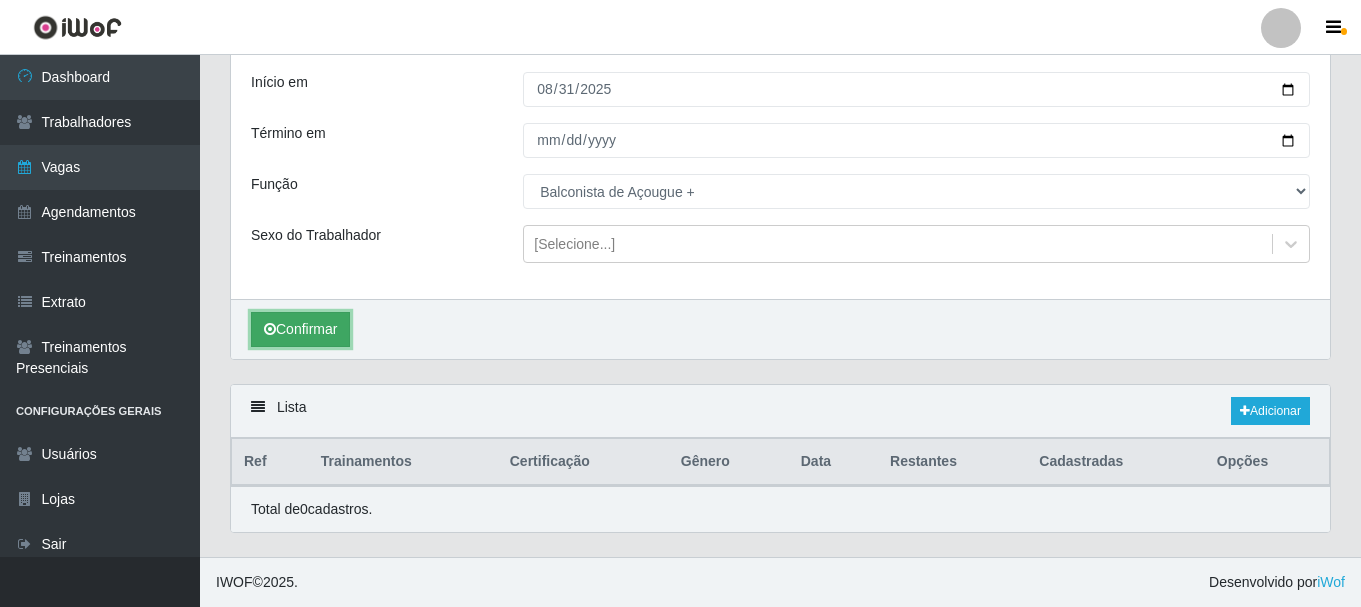 click on "Confirmar" at bounding box center [300, 329] 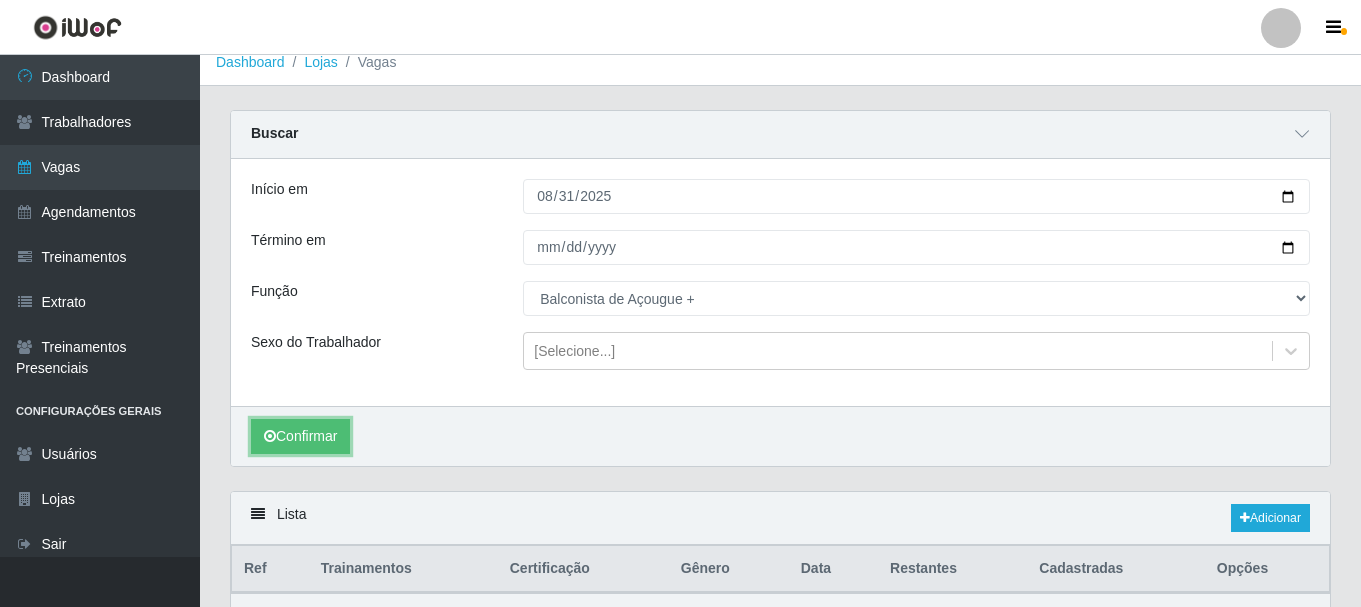 scroll, scrollTop: 0, scrollLeft: 0, axis: both 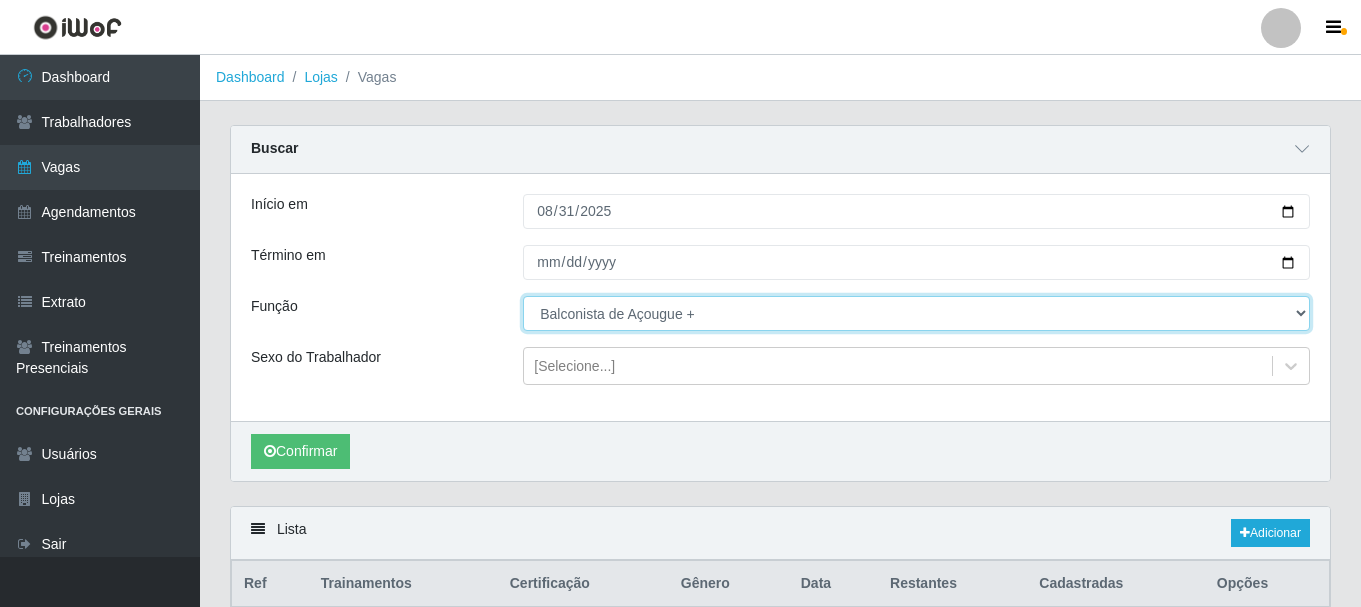 click on "[Selecione...] ASG ASG + ASG ++ Auxiliar de Depósito  Auxiliar de Depósito + Auxiliar de Depósito ++ Auxiliar de Estacionamento Auxiliar de Estacionamento + Auxiliar de Estacionamento ++ Auxiliar de Sushiman Auxiliar de Sushiman+ Auxiliar de Sushiman++ Balconista de Açougue  Balconista de Açougue + Balconista de Açougue ++ Balconista de Frios Balconista de Frios + Balconista de Frios ++ Balconista de Padaria  Balconista de Padaria + Balconista de Padaria ++ Embalador Embalador + Embalador ++ Operador de Caixa Operador de Caixa + Operador de Caixa ++ Repositor  Repositor + Repositor ++ Repositor de Hortifruti Repositor de Hortifruti + Repositor de Hortifruti ++" at bounding box center [916, 313] 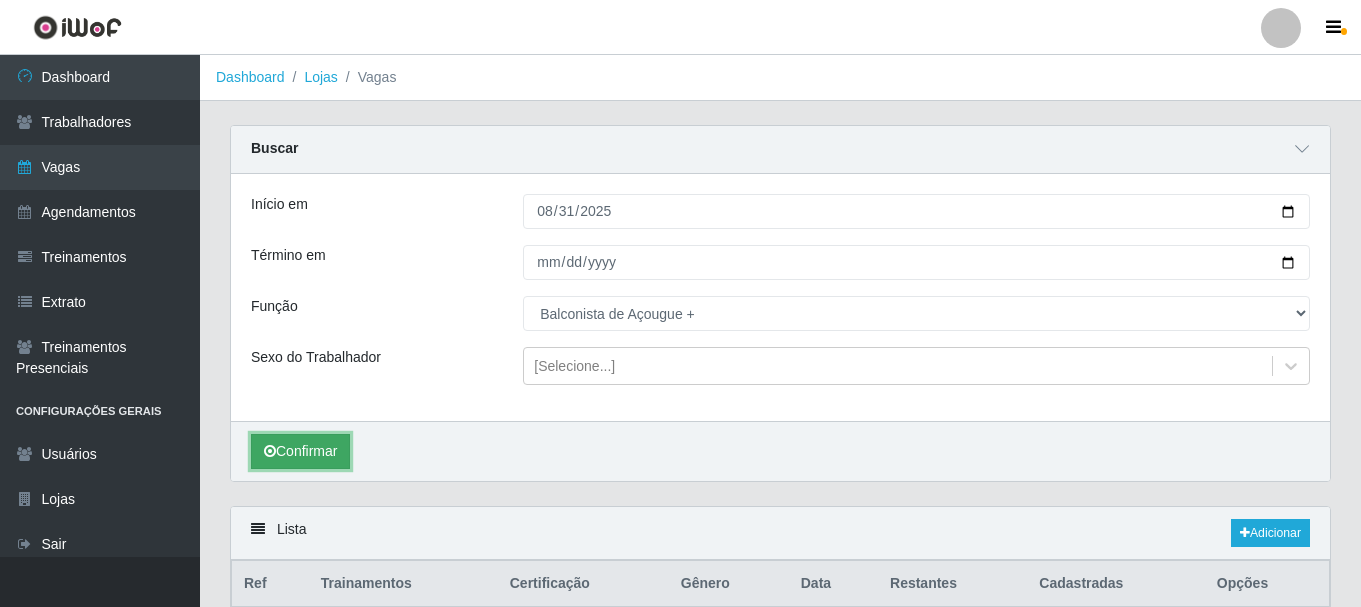 click on "Confirmar" at bounding box center [300, 451] 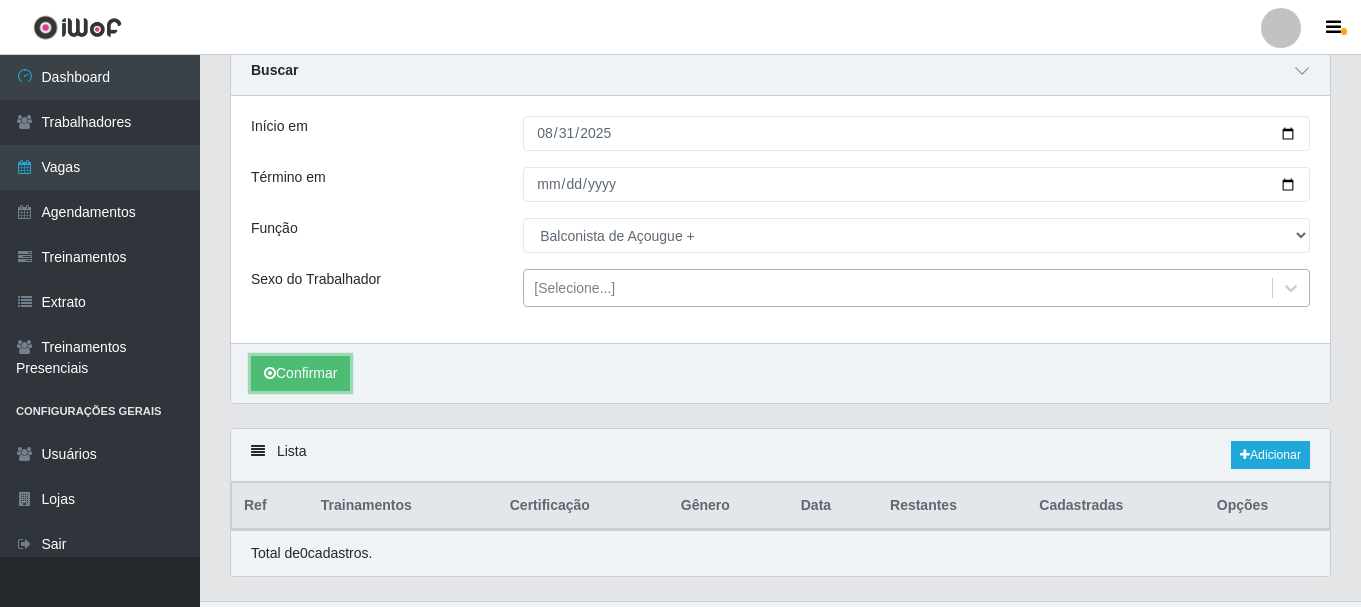 scroll, scrollTop: 123, scrollLeft: 0, axis: vertical 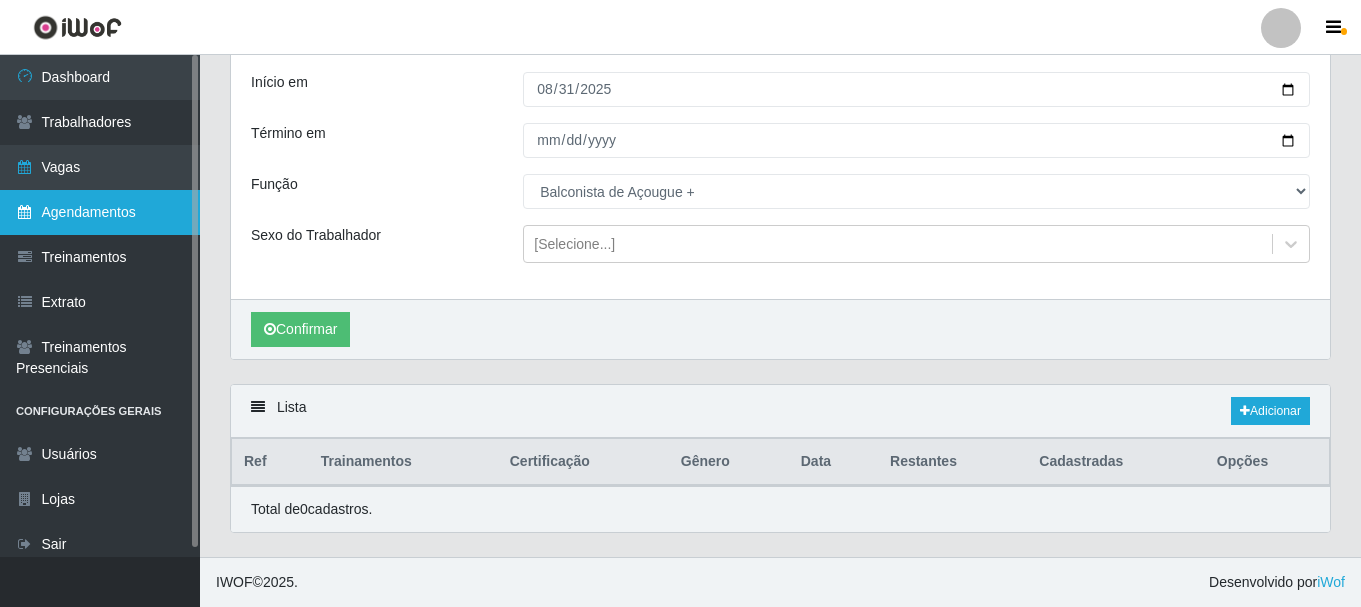 click on "Agendamentos" at bounding box center (100, 212) 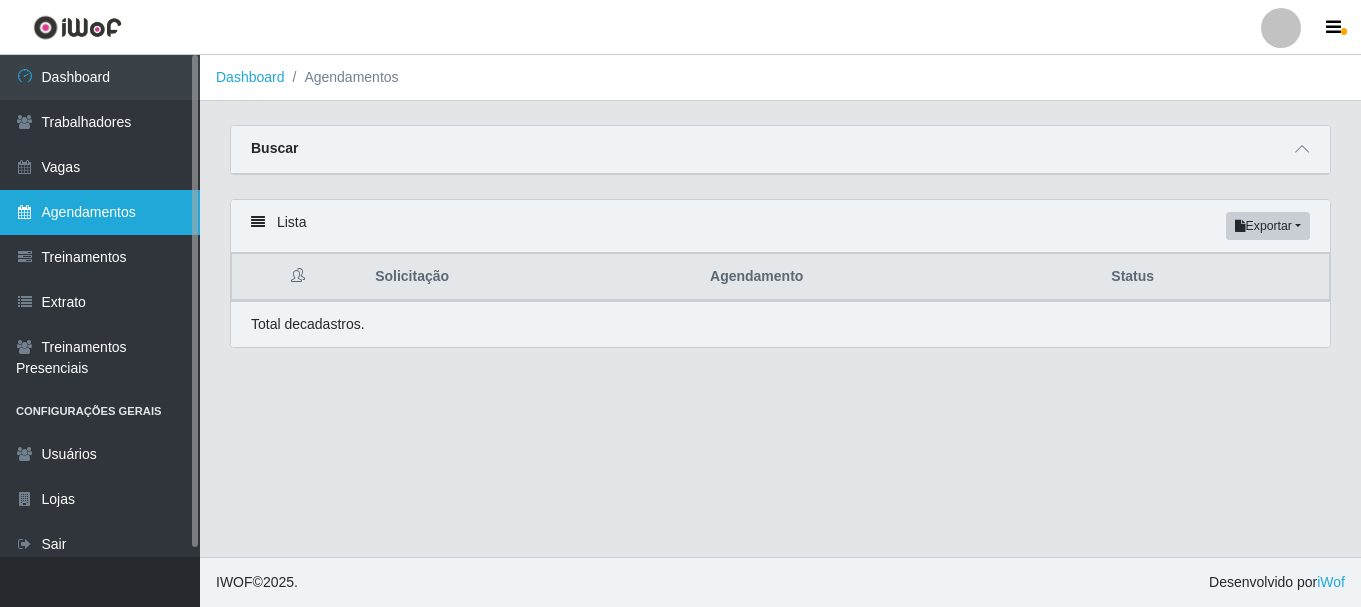 scroll, scrollTop: 0, scrollLeft: 0, axis: both 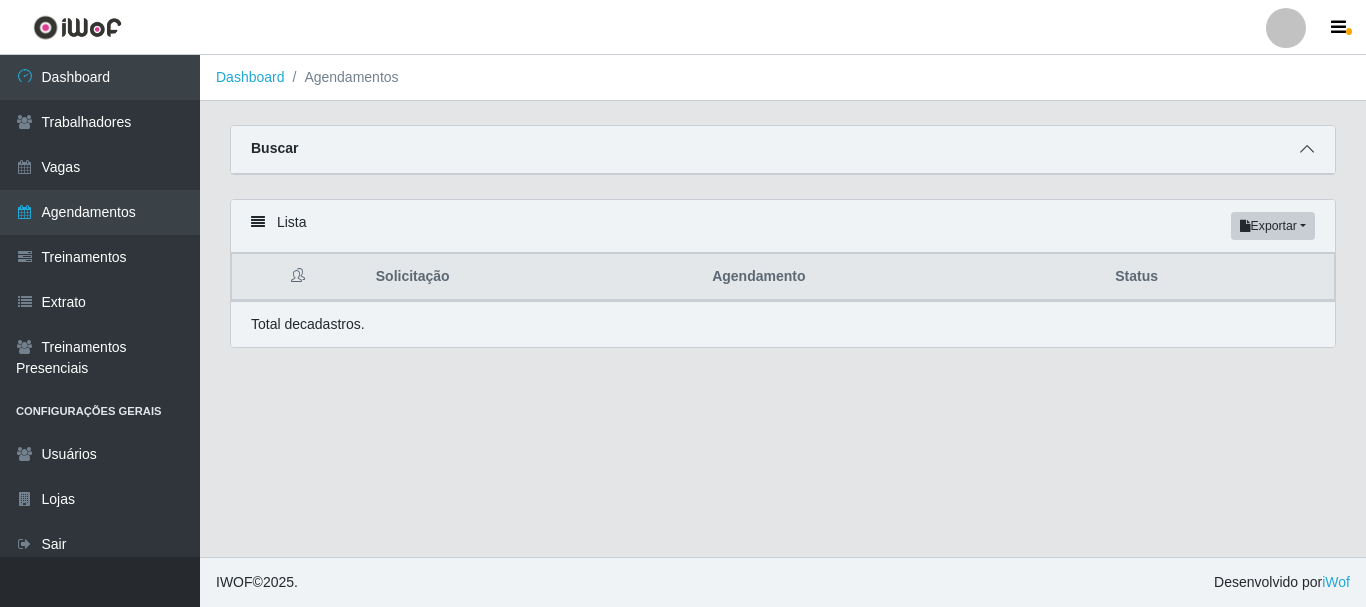 click at bounding box center (1307, 149) 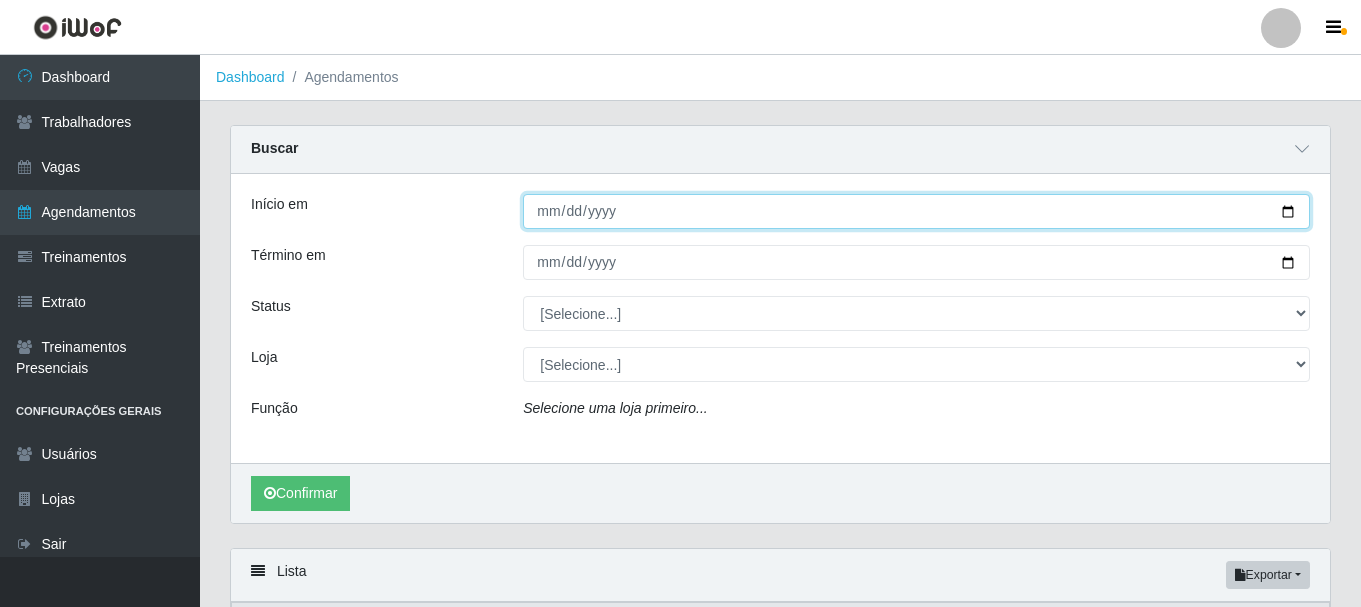 click on "Início em" at bounding box center [916, 211] 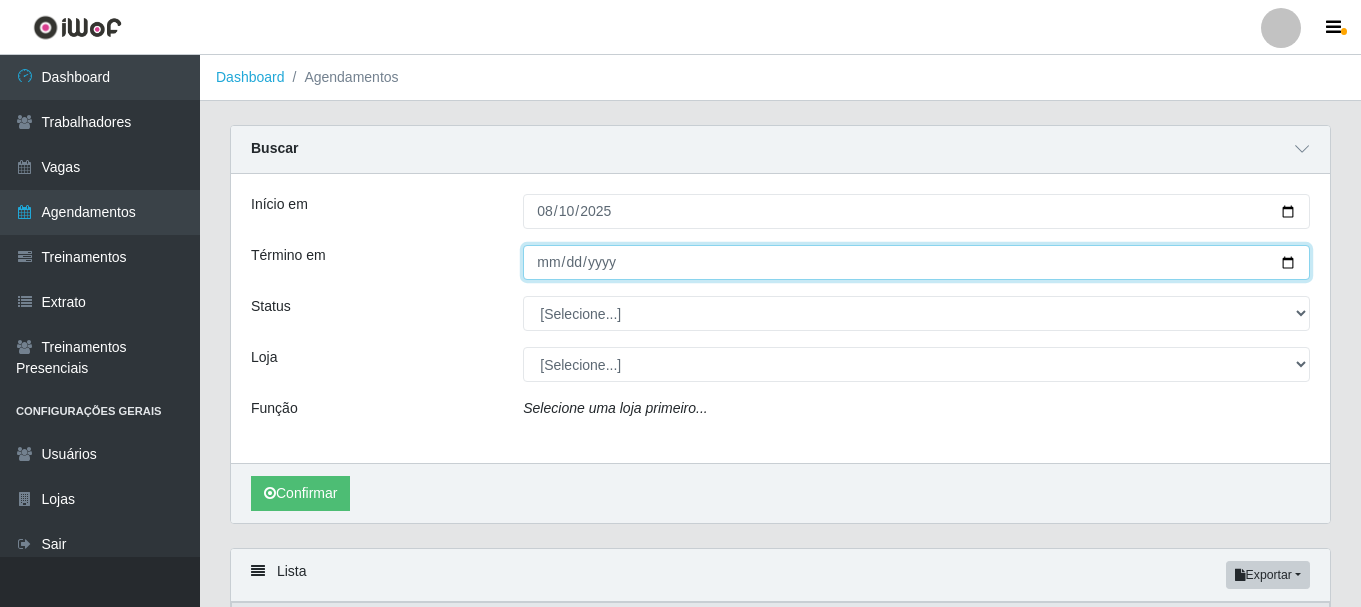 click on "Término em" at bounding box center [916, 262] 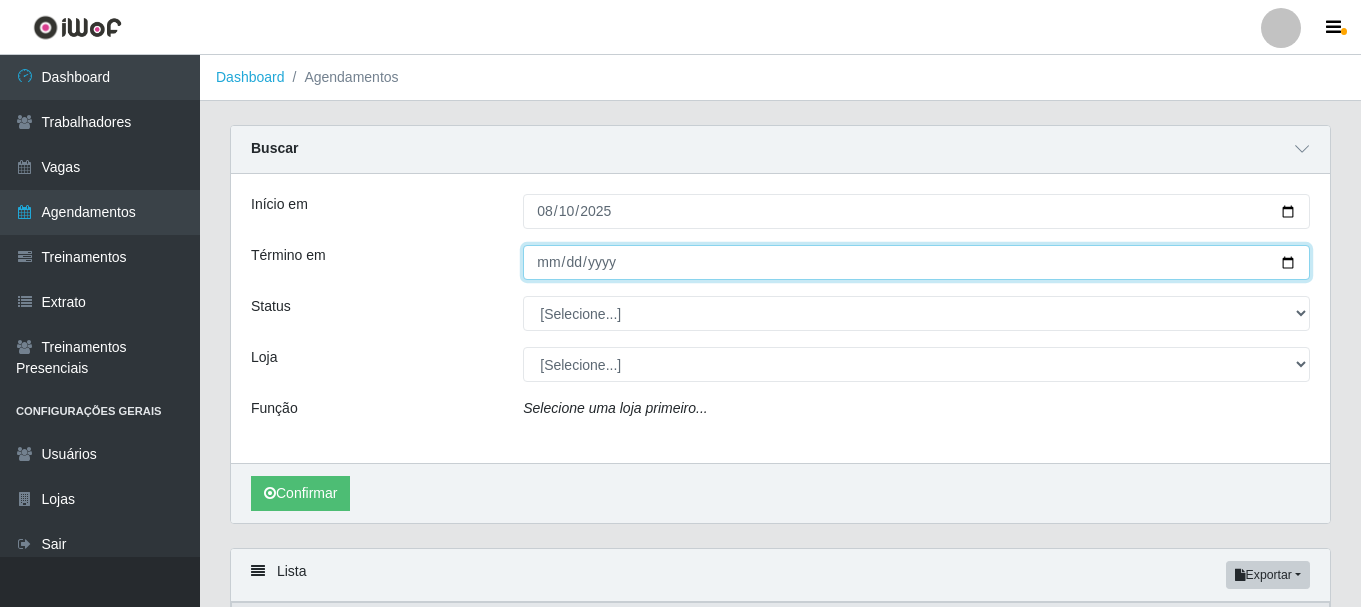 type on "2025-08-31" 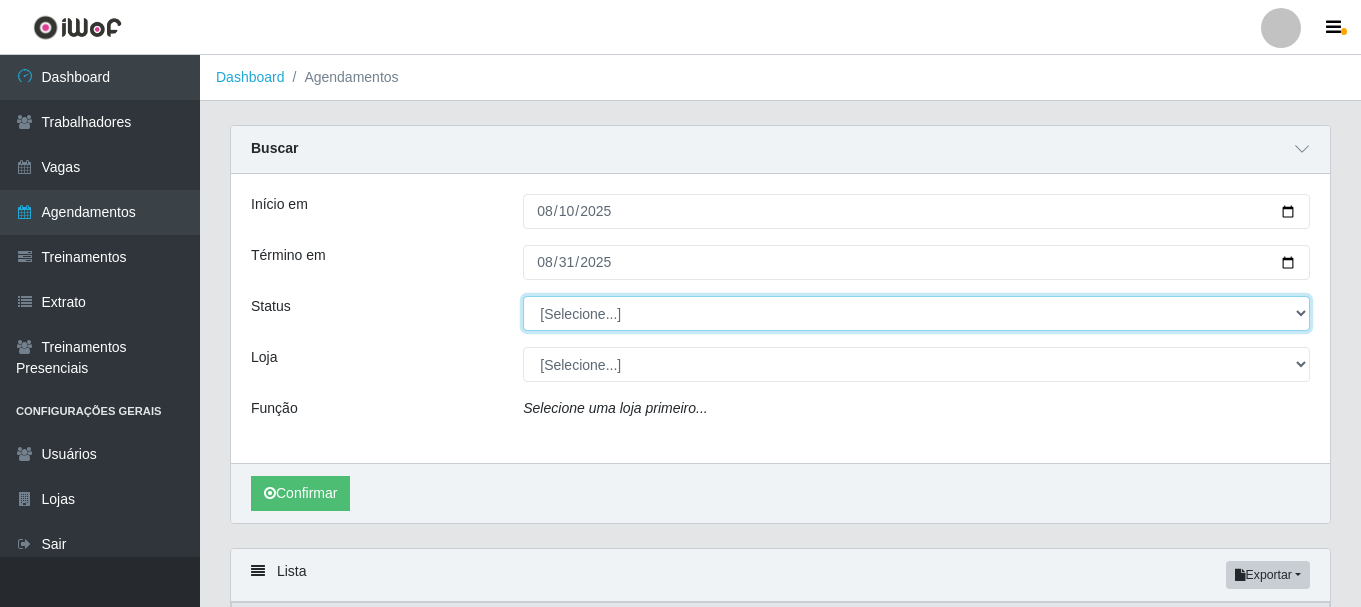 click on "[Selecione...] AGENDADO AGUARDANDO LIBERAR EM ANDAMENTO EM REVISÃO FINALIZADO CANCELADO FALTA" at bounding box center (916, 313) 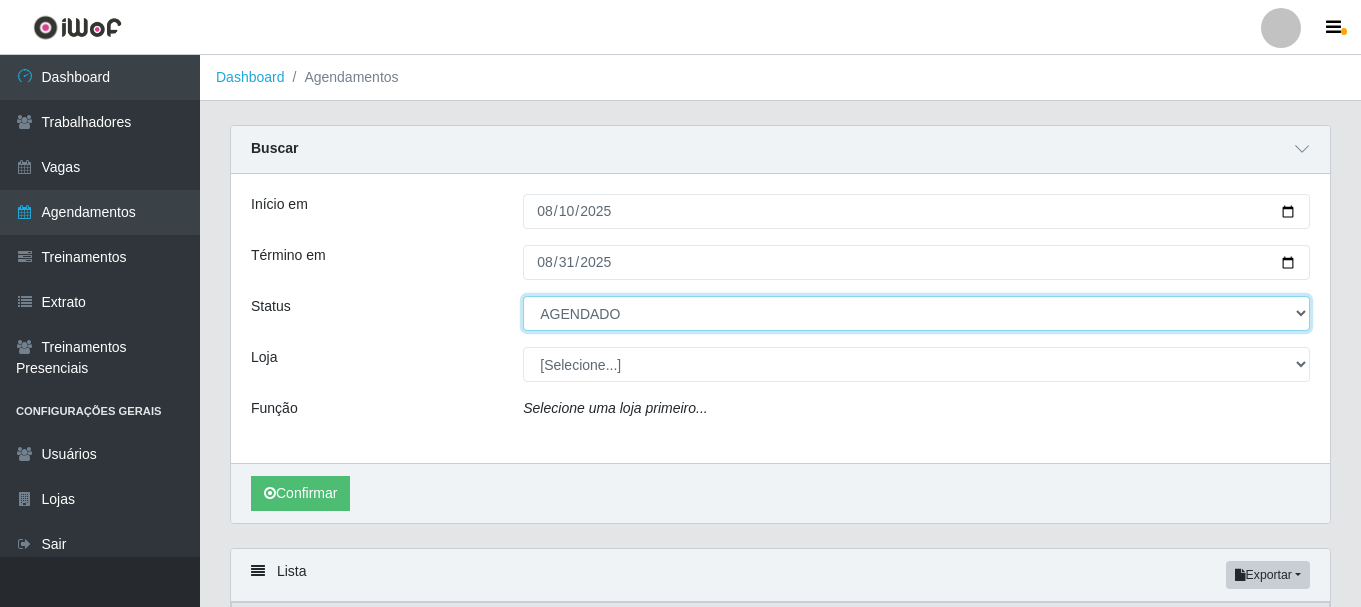 click on "[Selecione...] AGENDADO AGUARDANDO LIBERAR EM ANDAMENTO EM REVISÃO FINALIZADO CANCELADO FALTA" at bounding box center [916, 313] 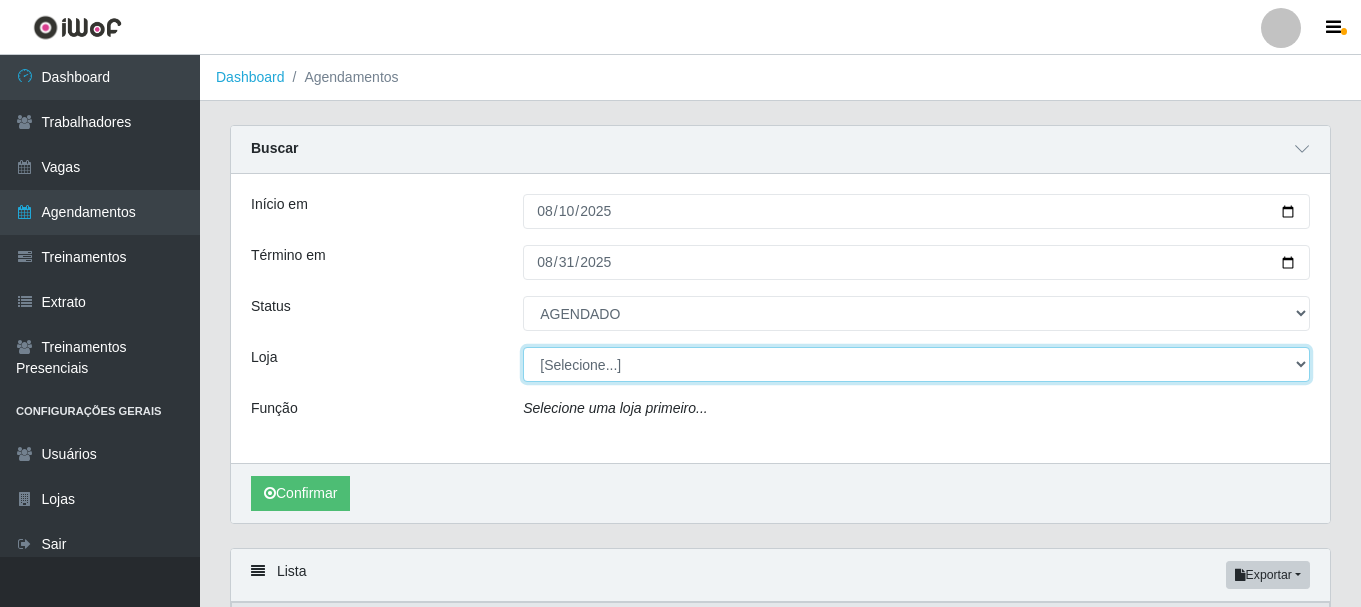 click on "[Selecione...] Bemais - Ruy Carneiro" at bounding box center [916, 364] 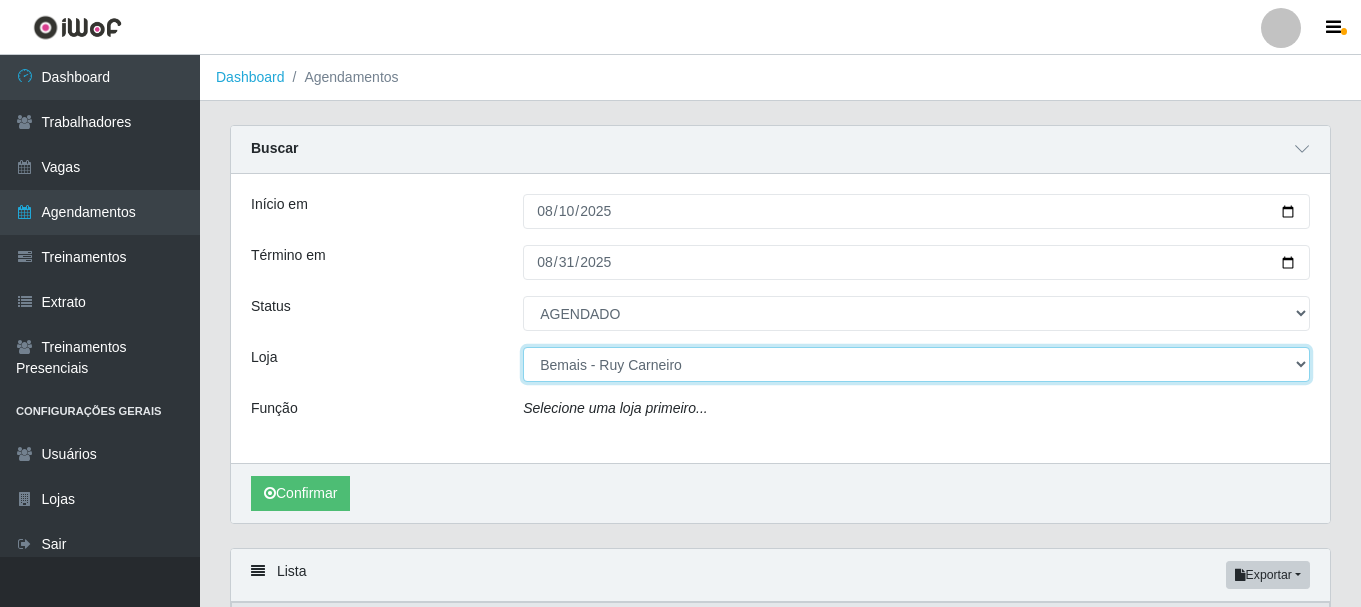 click on "[Selecione...] Bemais - Ruy Carneiro" at bounding box center (916, 364) 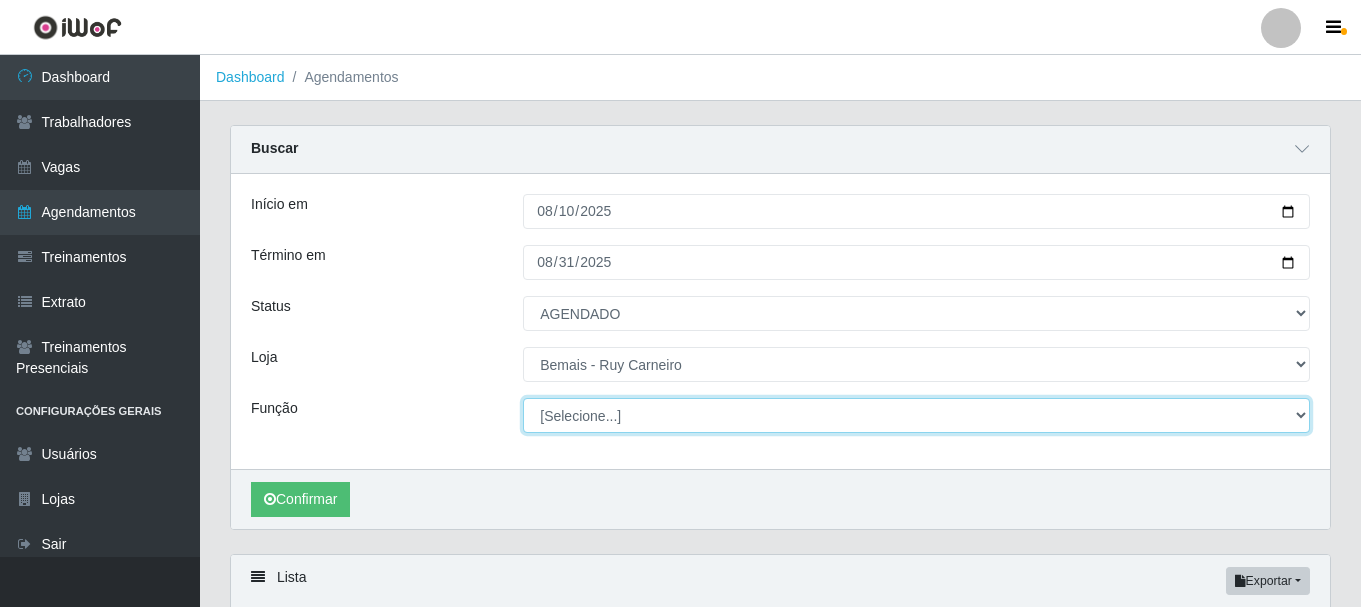 click on "[Selecione...] ASG ASG + ASG ++ Auxiliar de Depósito  Auxiliar de Depósito + Auxiliar de Depósito ++ Auxiliar de Estacionamento Auxiliar de Estacionamento + Auxiliar de Estacionamento ++ Auxiliar de Sushiman Auxiliar de Sushiman+ Auxiliar de Sushiman++ Balconista de Açougue  Balconista de Açougue + Balconista de Açougue ++ Balconista de Frios Balconista de Frios + Balconista de Frios ++ Balconista de Padaria  Balconista de Padaria + Balconista de Padaria ++ Embalador Embalador + Embalador ++ Operador de Caixa Operador de Caixa + Operador de Caixa ++ Repositor  Repositor + Repositor ++ Repositor de Hortifruti Repositor de Hortifruti + Repositor de Hortifruti ++" at bounding box center (916, 415) 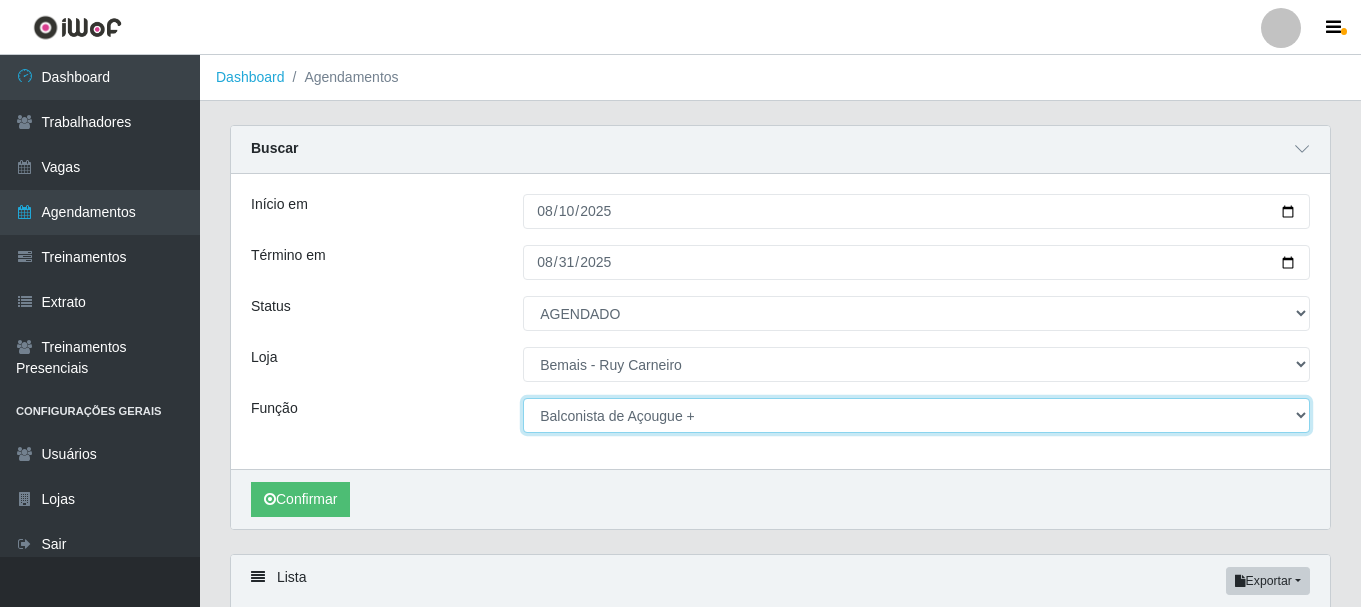 click on "[Selecione...] ASG ASG + ASG ++ Auxiliar de Depósito  Auxiliar de Depósito + Auxiliar de Depósito ++ Auxiliar de Estacionamento Auxiliar de Estacionamento + Auxiliar de Estacionamento ++ Auxiliar de Sushiman Auxiliar de Sushiman+ Auxiliar de Sushiman++ Balconista de Açougue  Balconista de Açougue + Balconista de Açougue ++ Balconista de Frios Balconista de Frios + Balconista de Frios ++ Balconista de Padaria  Balconista de Padaria + Balconista de Padaria ++ Embalador Embalador + Embalador ++ Operador de Caixa Operador de Caixa + Operador de Caixa ++ Repositor  Repositor + Repositor ++ Repositor de Hortifruti Repositor de Hortifruti + Repositor de Hortifruti ++" at bounding box center (916, 415) 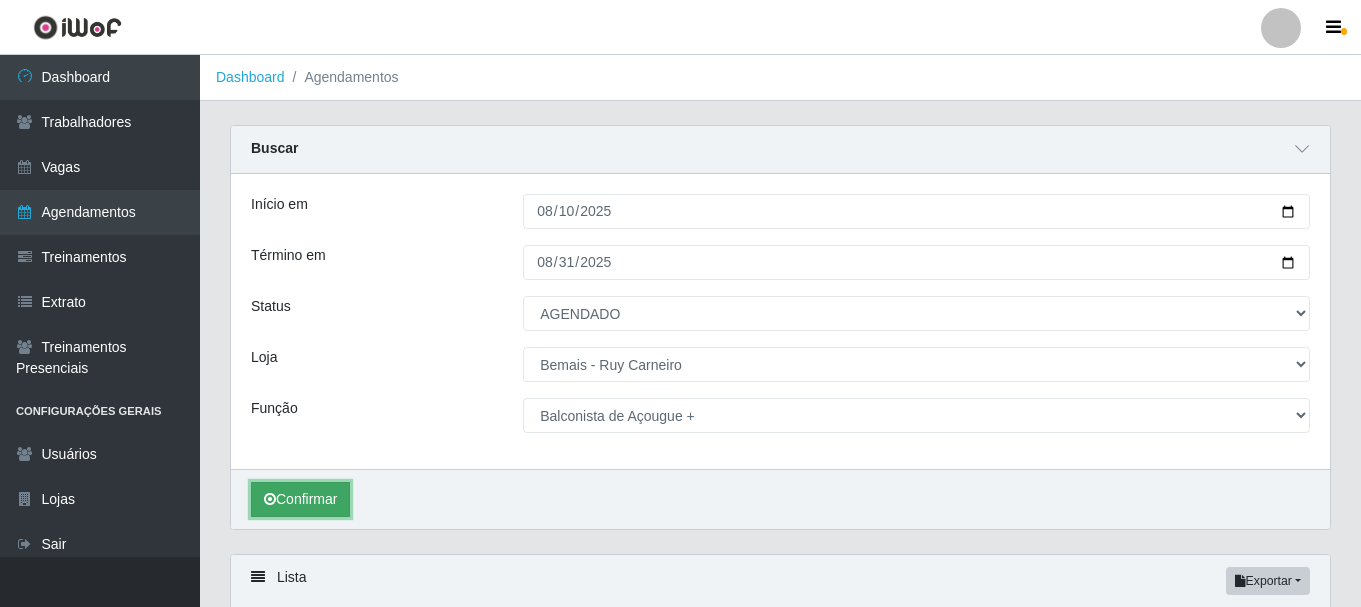 click on "Confirmar" at bounding box center (300, 499) 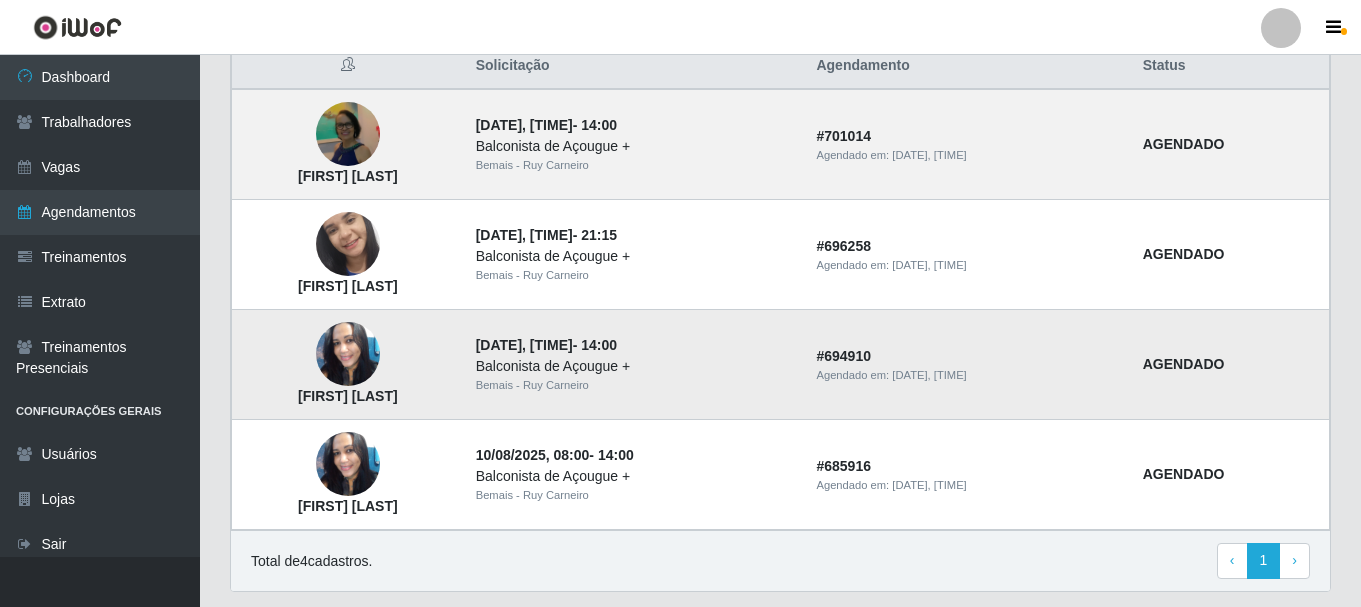 scroll, scrollTop: 600, scrollLeft: 0, axis: vertical 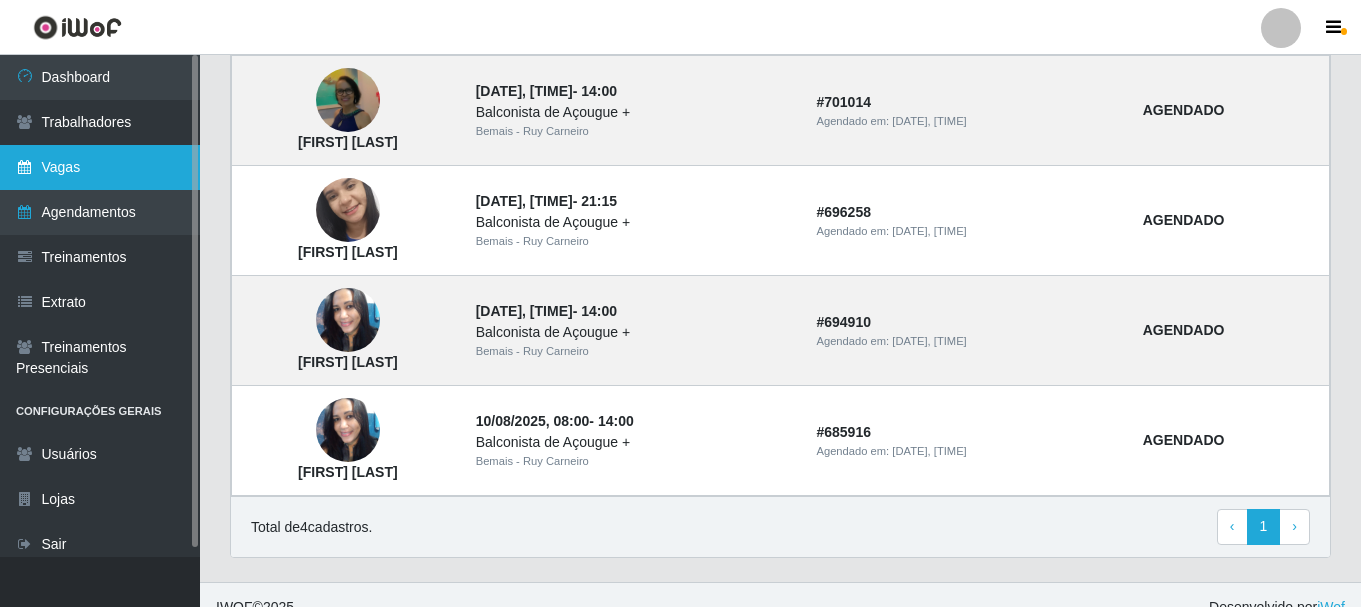 click on "Vagas" at bounding box center (100, 167) 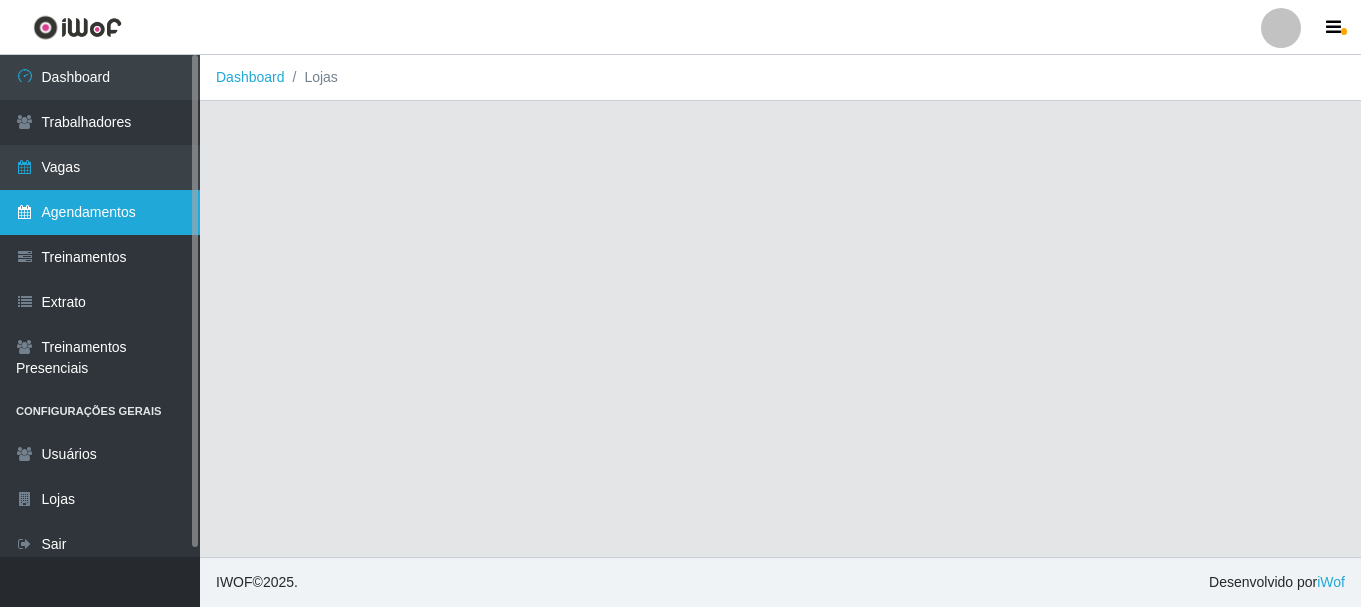 scroll, scrollTop: 0, scrollLeft: 0, axis: both 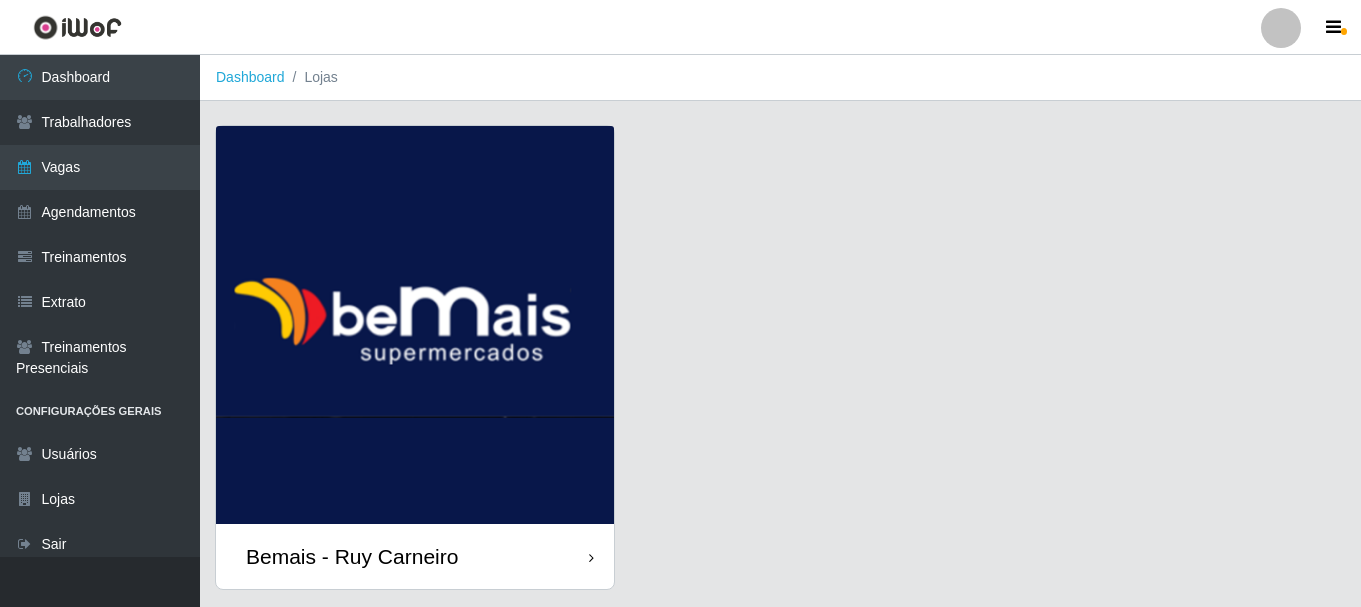 click on "Bemais - Ruy Carneiro" at bounding box center (415, 556) 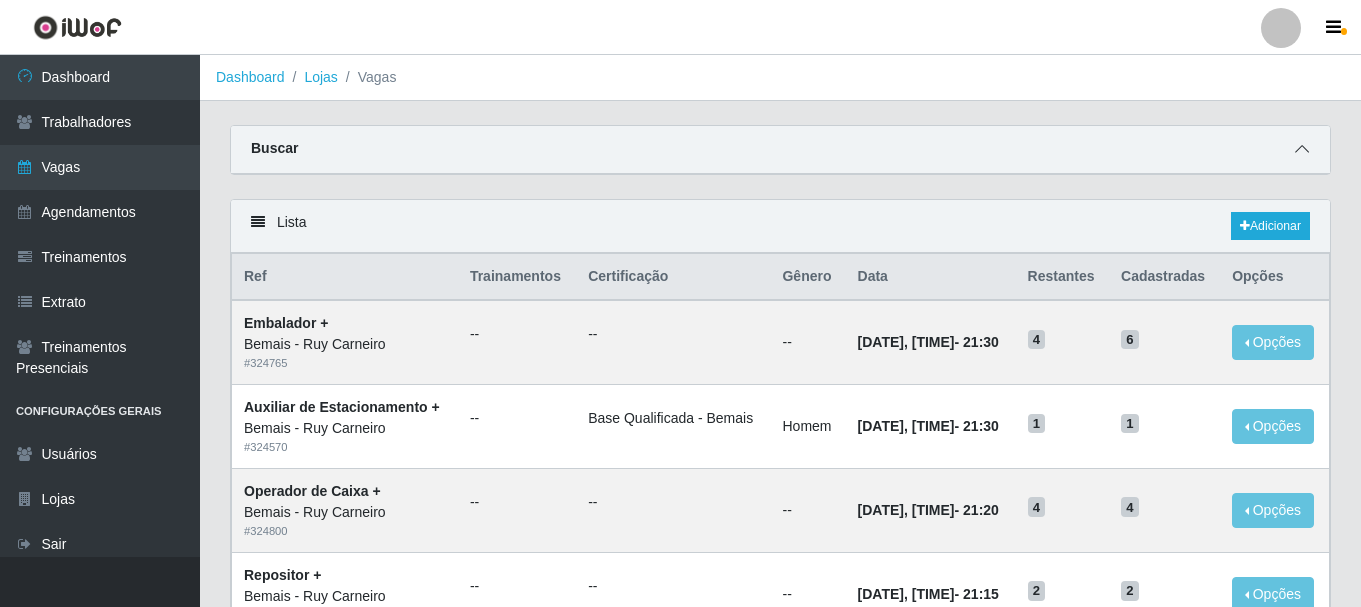 click at bounding box center (1302, 149) 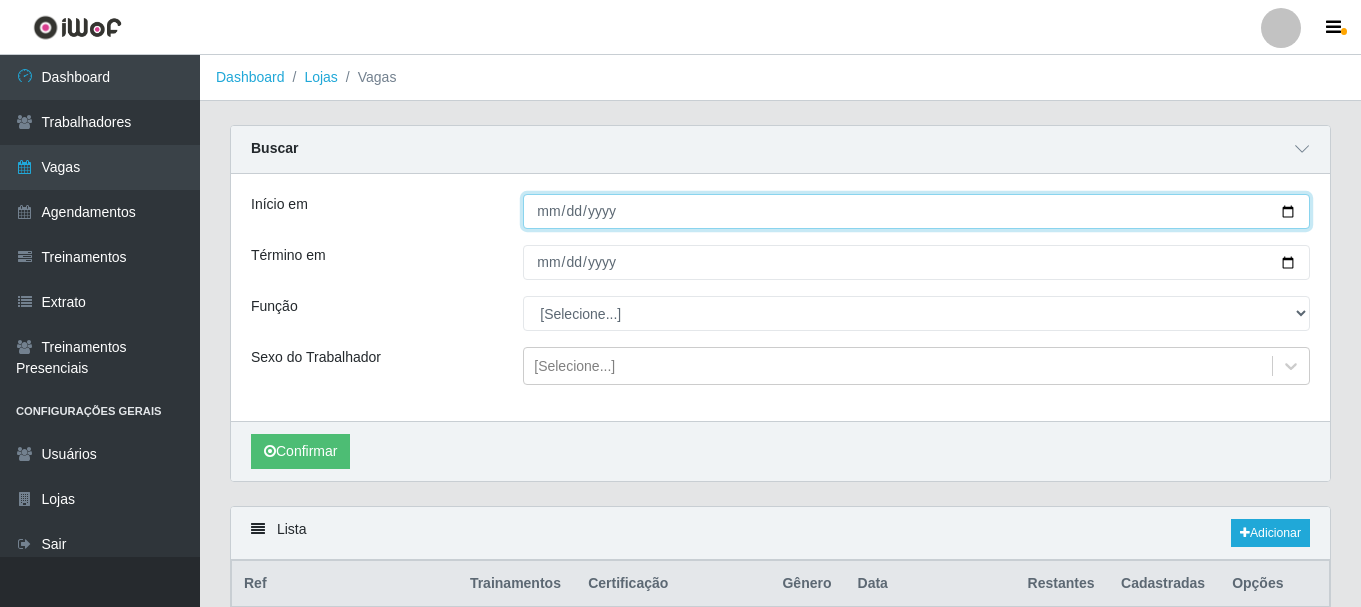 click on "Início em" at bounding box center [916, 211] 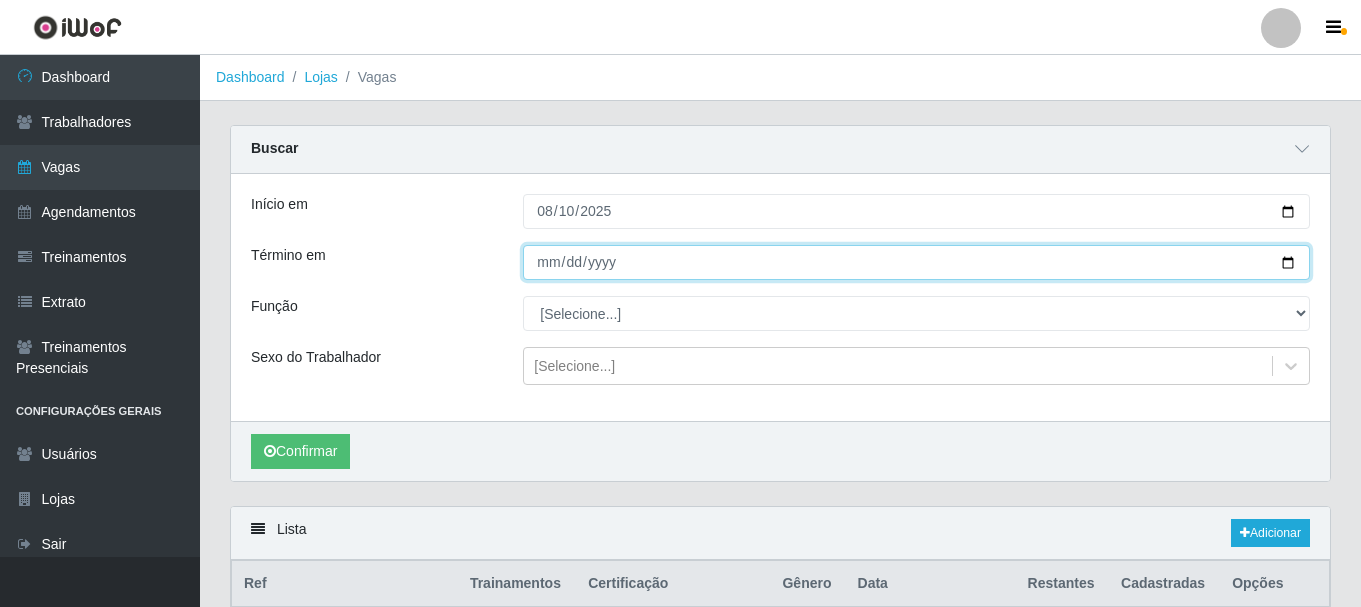 click on "Término em" at bounding box center (916, 262) 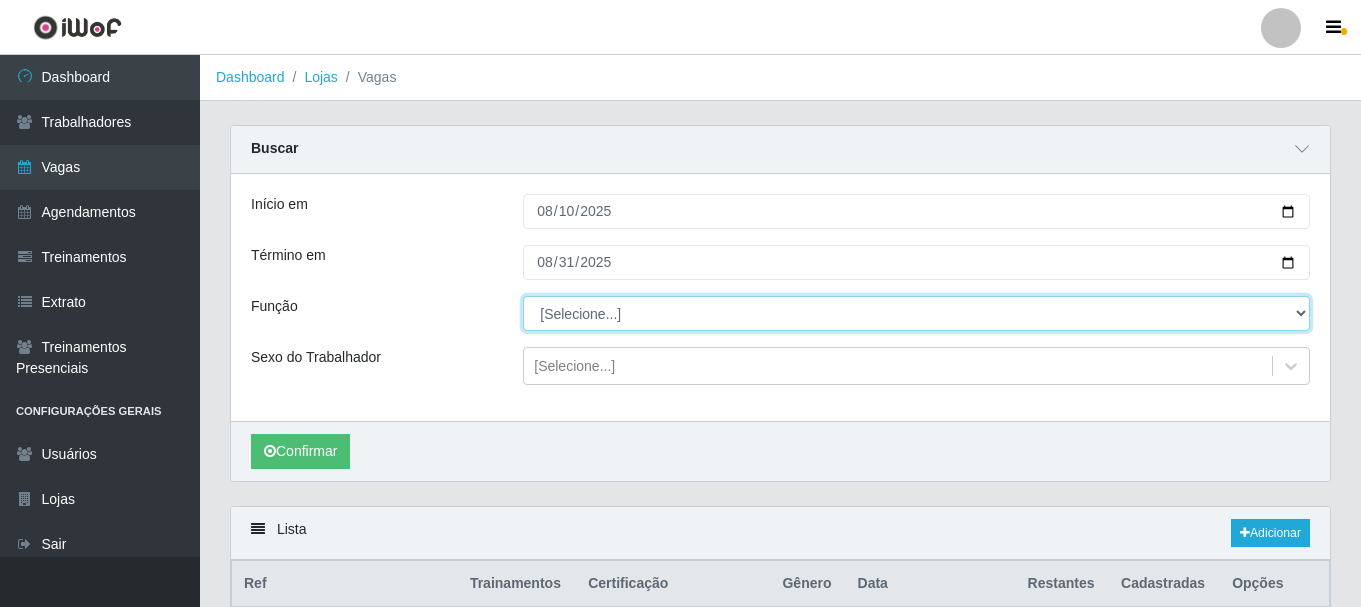 click on "[Selecione...] ASG ASG + ASG ++ Auxiliar de Depósito  Auxiliar de Depósito + Auxiliar de Depósito ++ Auxiliar de Estacionamento Auxiliar de Estacionamento + Auxiliar de Estacionamento ++ Auxiliar de Sushiman Auxiliar de Sushiman+ Auxiliar de Sushiman++ Balconista de Açougue  Balconista de Açougue + Balconista de Açougue ++ Balconista de Frios Balconista de Frios + Balconista de Frios ++ Balconista de Padaria  Balconista de Padaria + Balconista de Padaria ++ Embalador Embalador + Embalador ++ Operador de Caixa Operador de Caixa + Operador de Caixa ++ Repositor  Repositor + Repositor ++ Repositor de Hortifruti Repositor de Hortifruti + Repositor de Hortifruti ++" at bounding box center [916, 313] 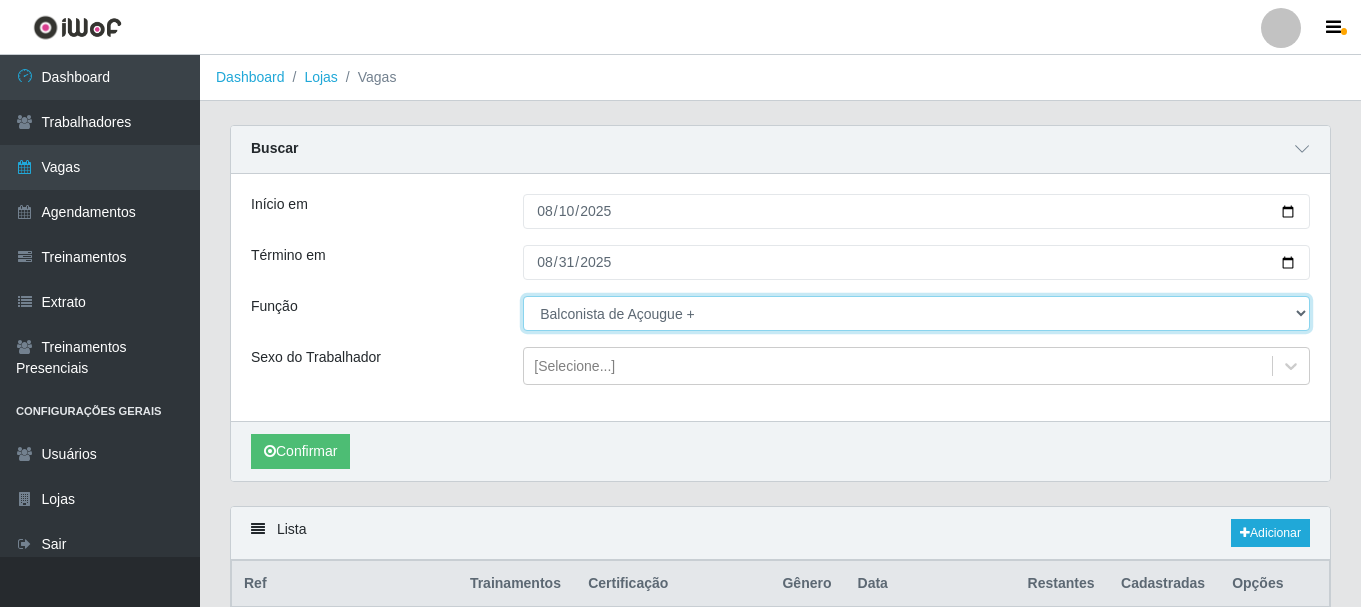 click on "[Selecione...] ASG ASG + ASG ++ Auxiliar de Depósito  Auxiliar de Depósito + Auxiliar de Depósito ++ Auxiliar de Estacionamento Auxiliar de Estacionamento + Auxiliar de Estacionamento ++ Auxiliar de Sushiman Auxiliar de Sushiman+ Auxiliar de Sushiman++ Balconista de Açougue  Balconista de Açougue + Balconista de Açougue ++ Balconista de Frios Balconista de Frios + Balconista de Frios ++ Balconista de Padaria  Balconista de Padaria + Balconista de Padaria ++ Embalador Embalador + Embalador ++ Operador de Caixa Operador de Caixa + Operador de Caixa ++ Repositor  Repositor + Repositor ++ Repositor de Hortifruti Repositor de Hortifruti + Repositor de Hortifruti ++" at bounding box center [916, 313] 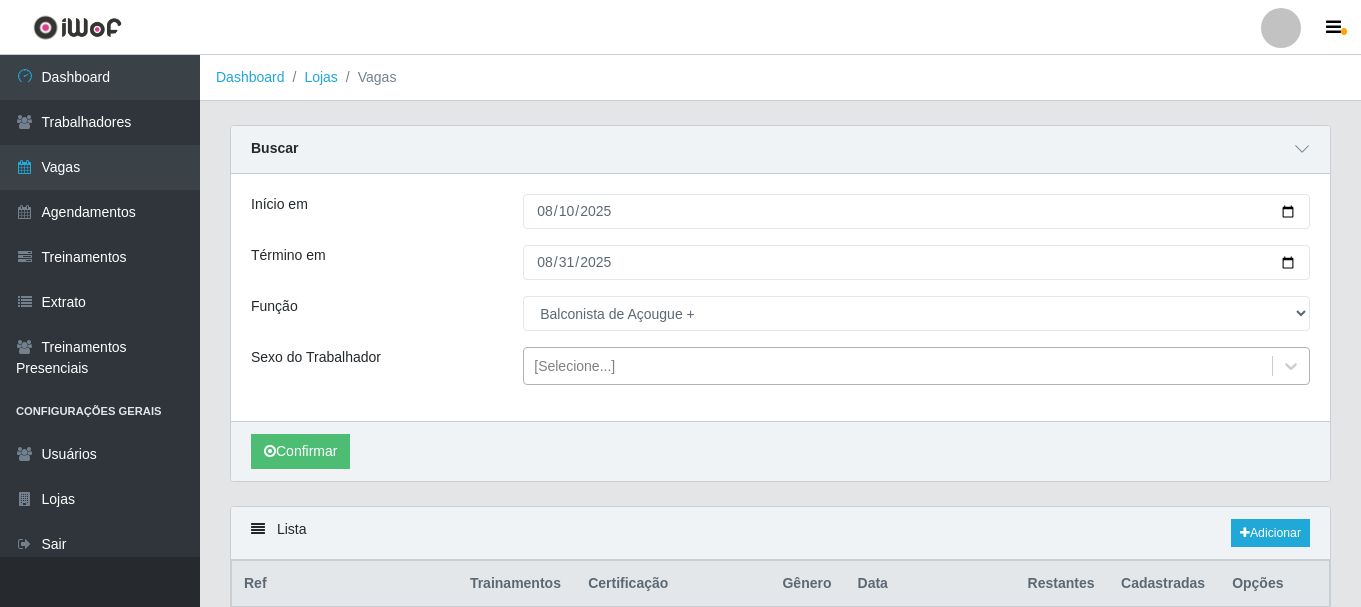 click on "[Selecione...]" at bounding box center [574, 366] 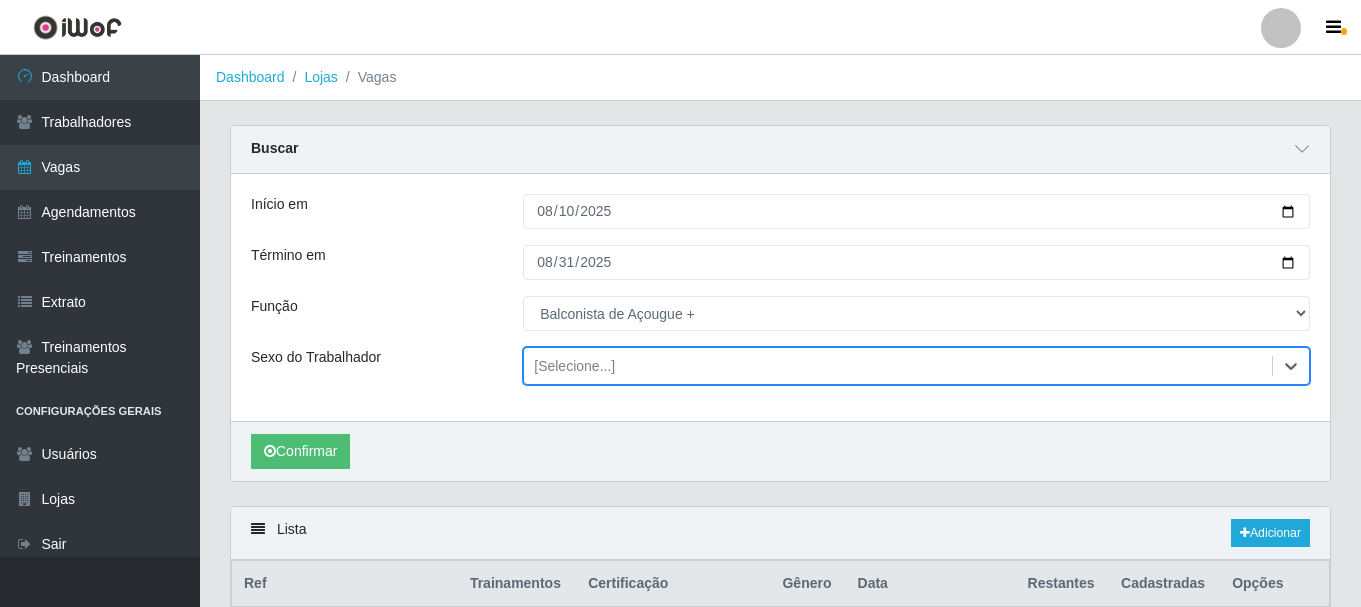 click on "[Selecione...]" at bounding box center (574, 366) 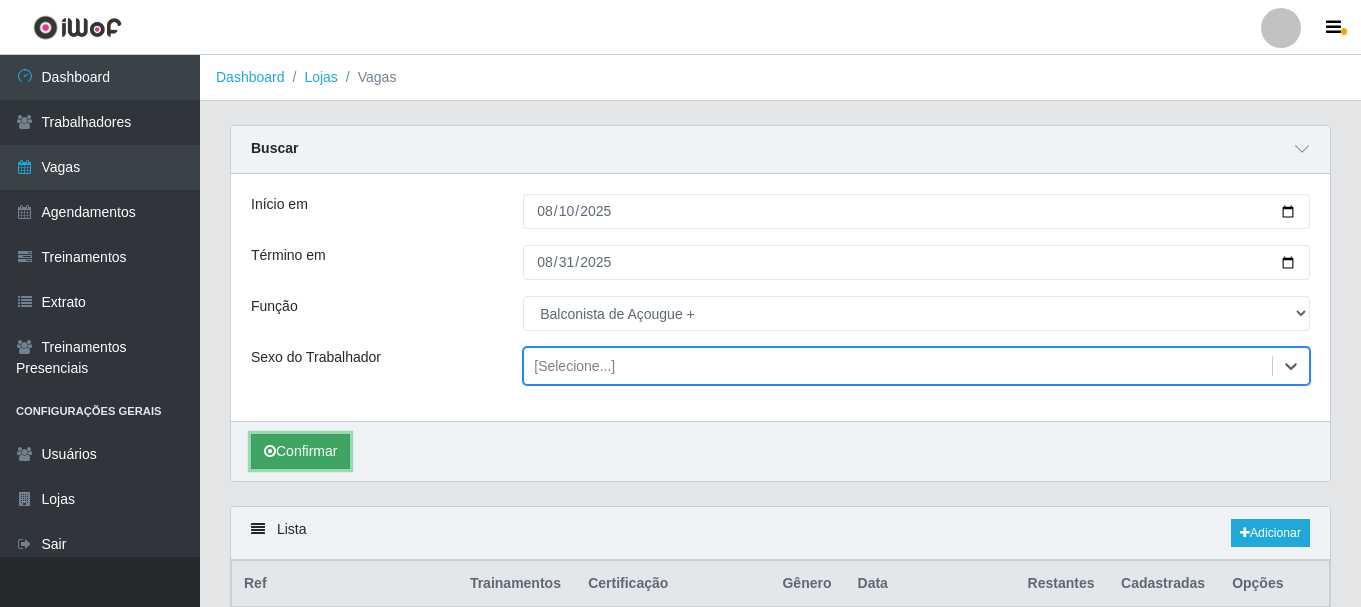 click on "Confirmar" at bounding box center (300, 451) 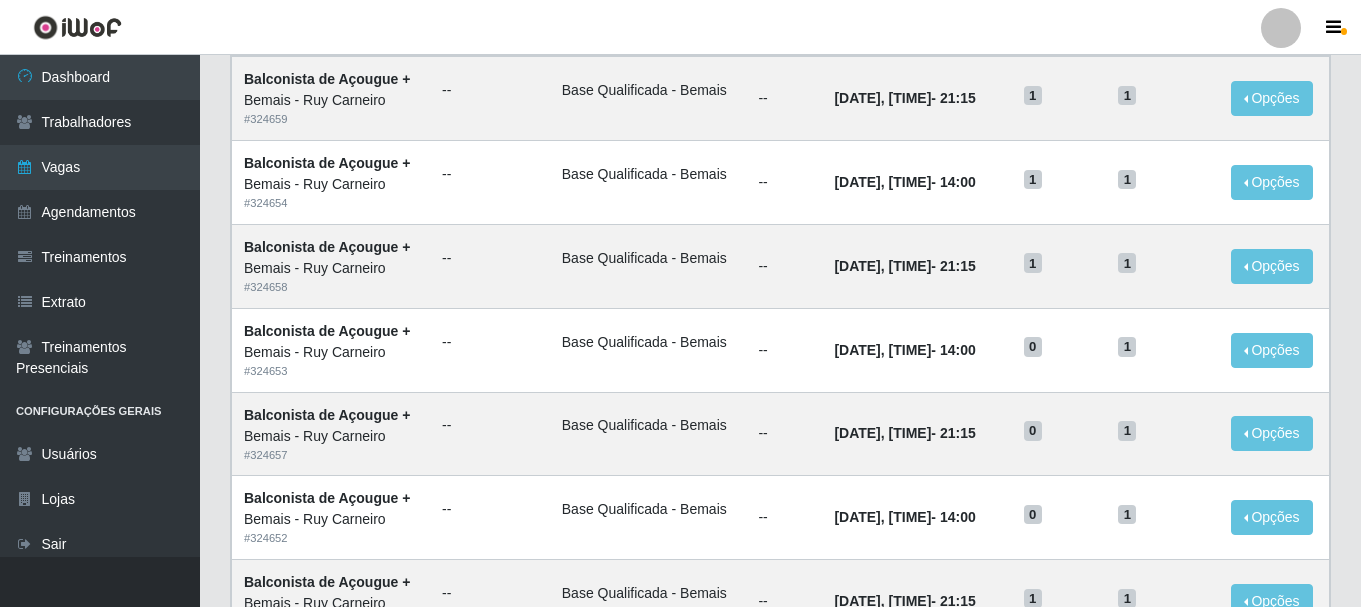 scroll, scrollTop: 208, scrollLeft: 0, axis: vertical 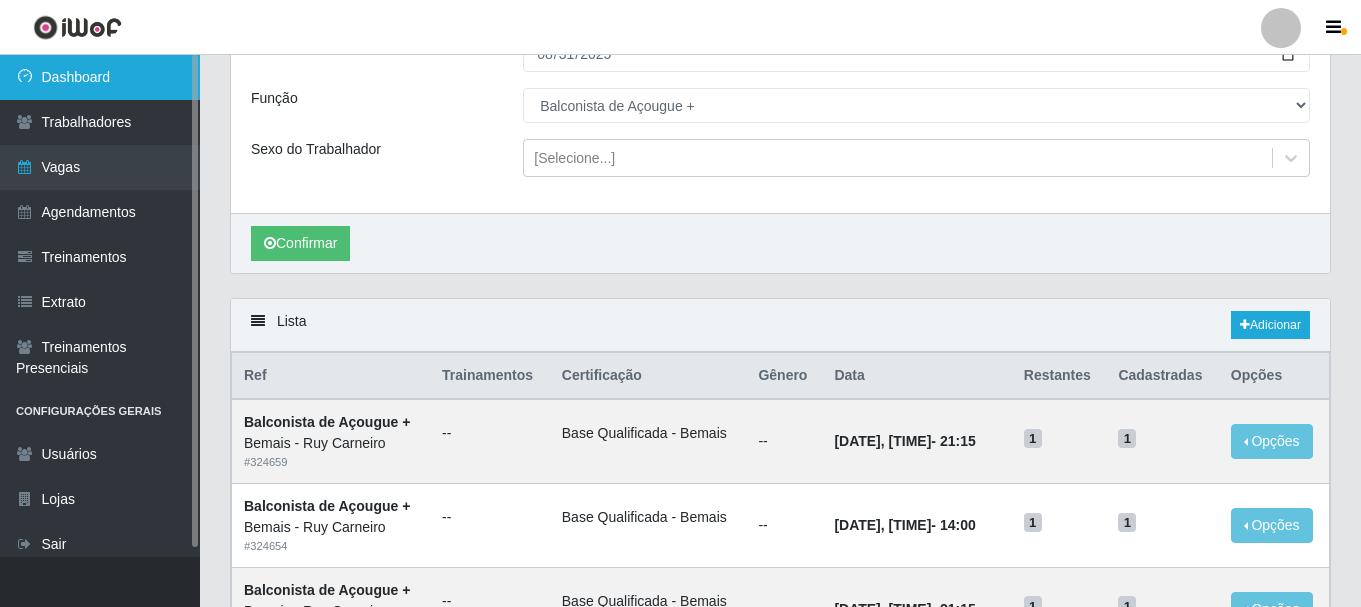 click on "Dashboard" at bounding box center (100, 77) 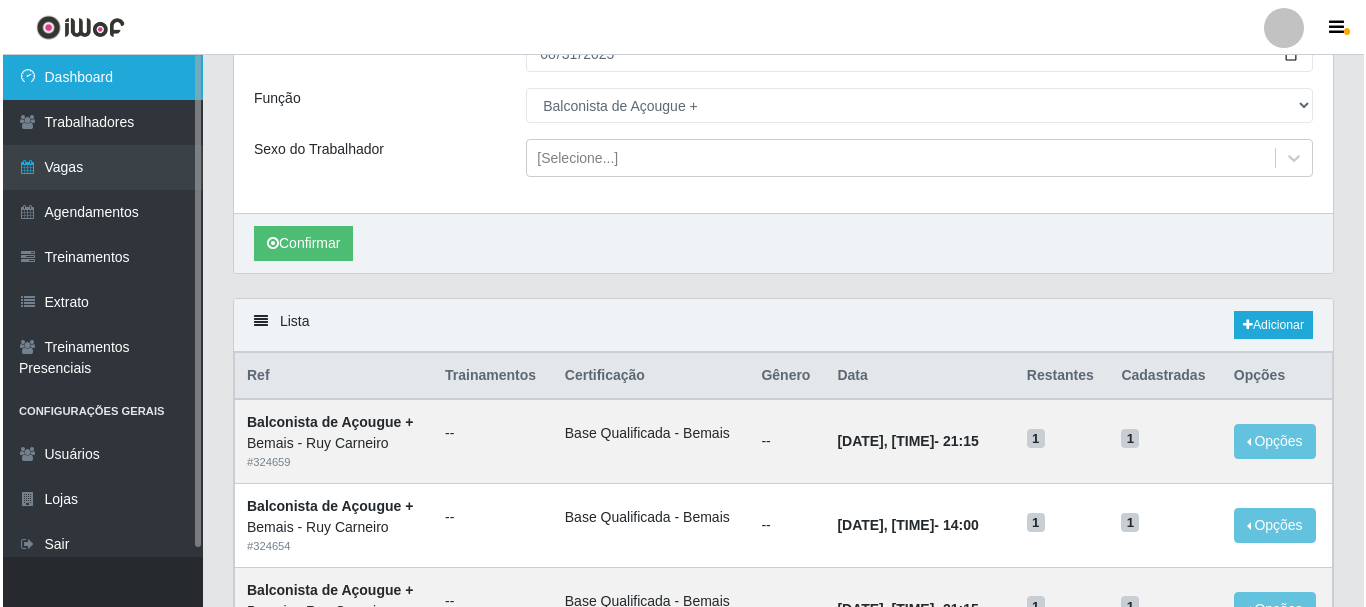 scroll, scrollTop: 0, scrollLeft: 0, axis: both 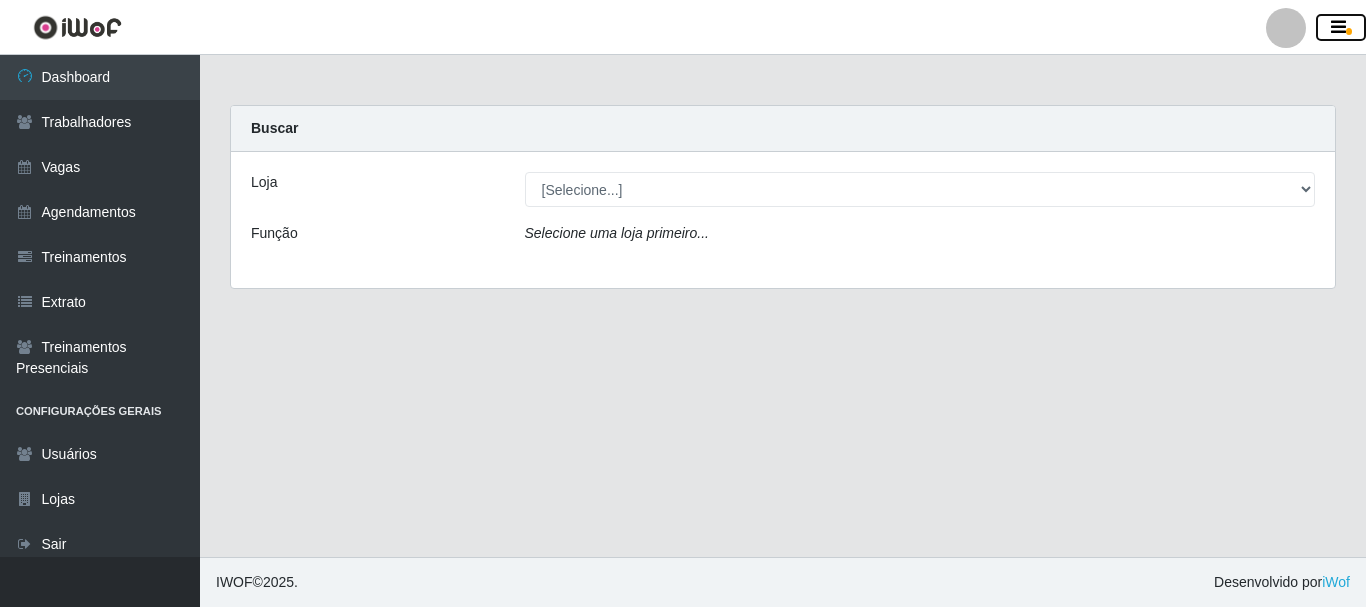 click at bounding box center [1338, 28] 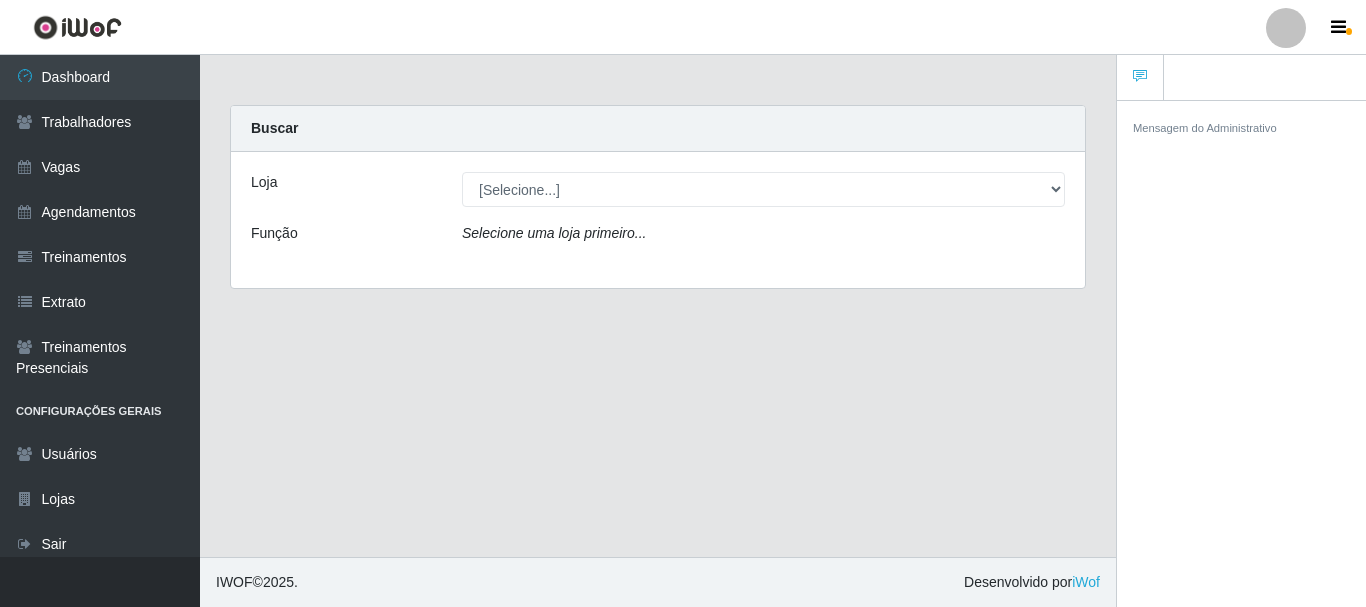 click at bounding box center (1286, 28) 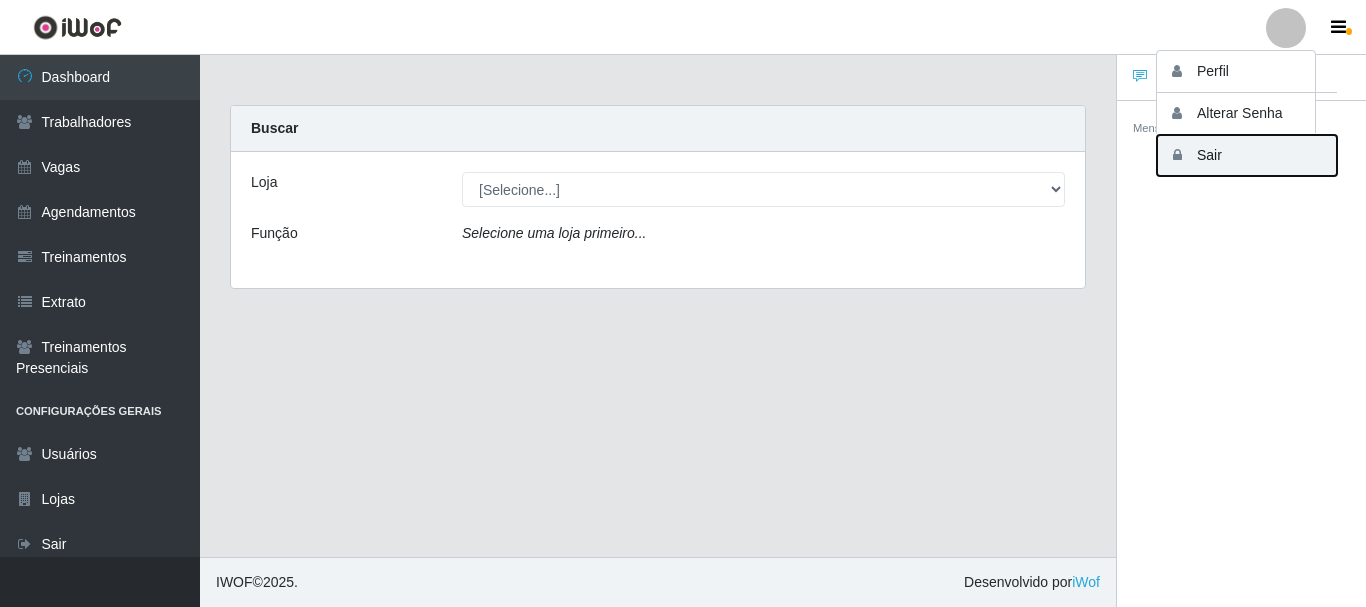 click on "Sair" at bounding box center (1247, 155) 